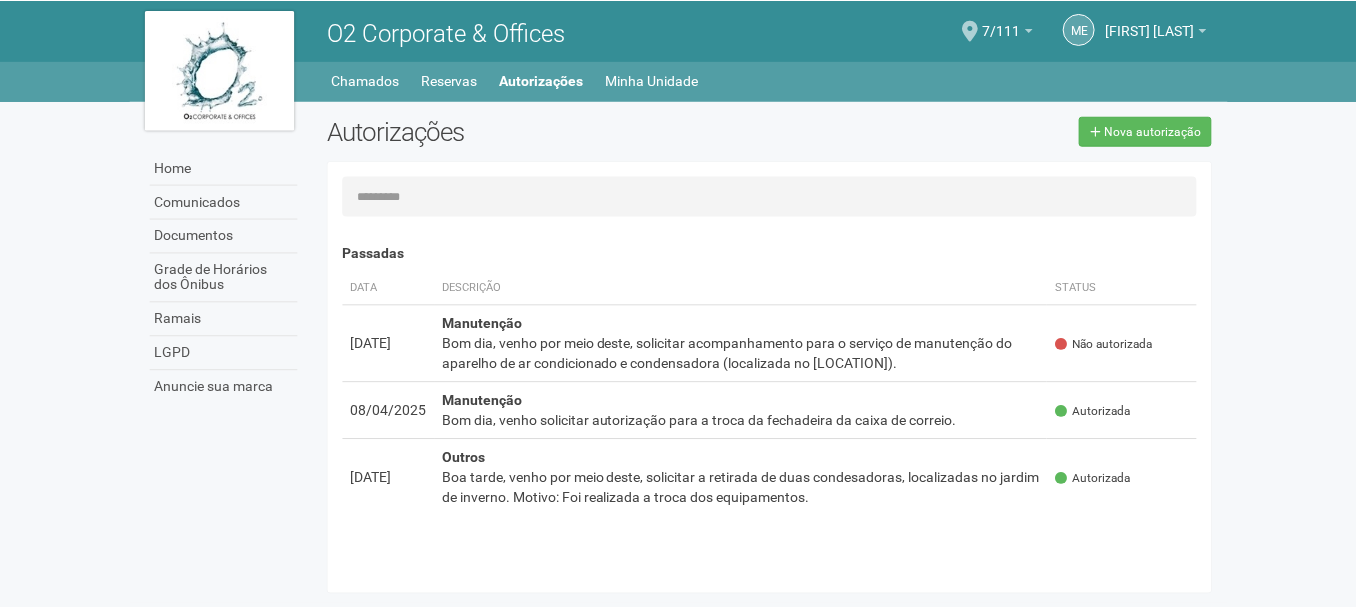 scroll, scrollTop: 0, scrollLeft: 0, axis: both 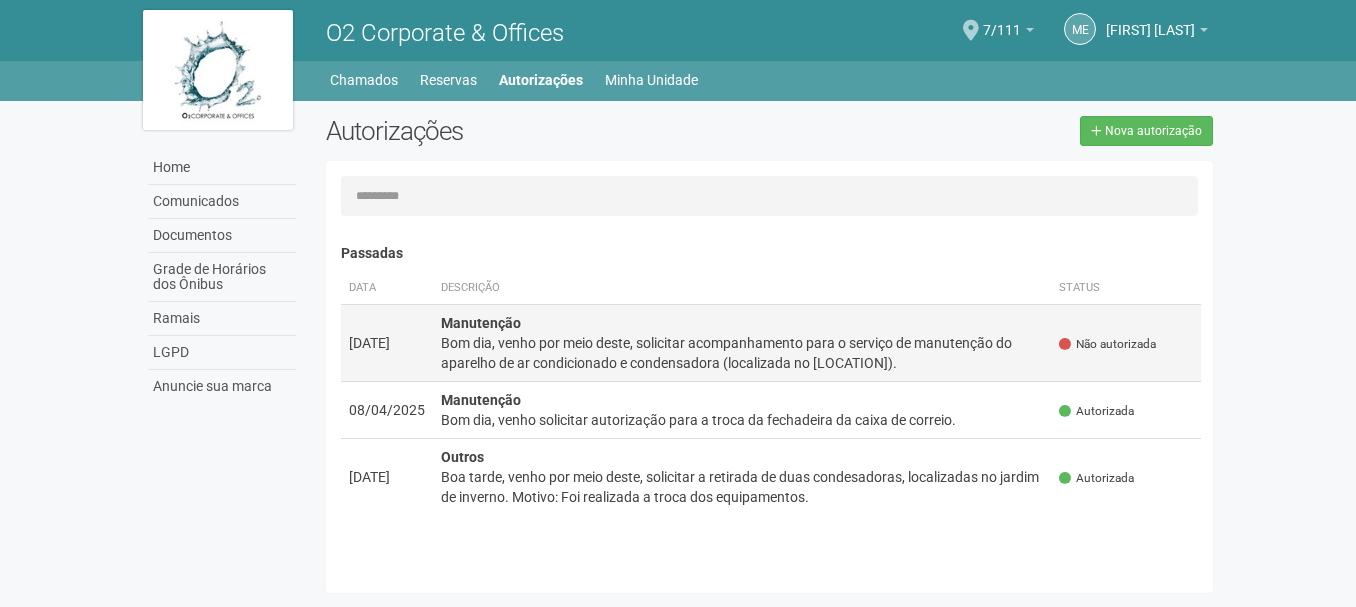 click on "Bom dia, venho por meio deste, solicitar acompanhamento para o serviço de manutenção do aparelho de ar condicionado e condensadora (localizada no [LOCATION])." at bounding box center (742, 353) 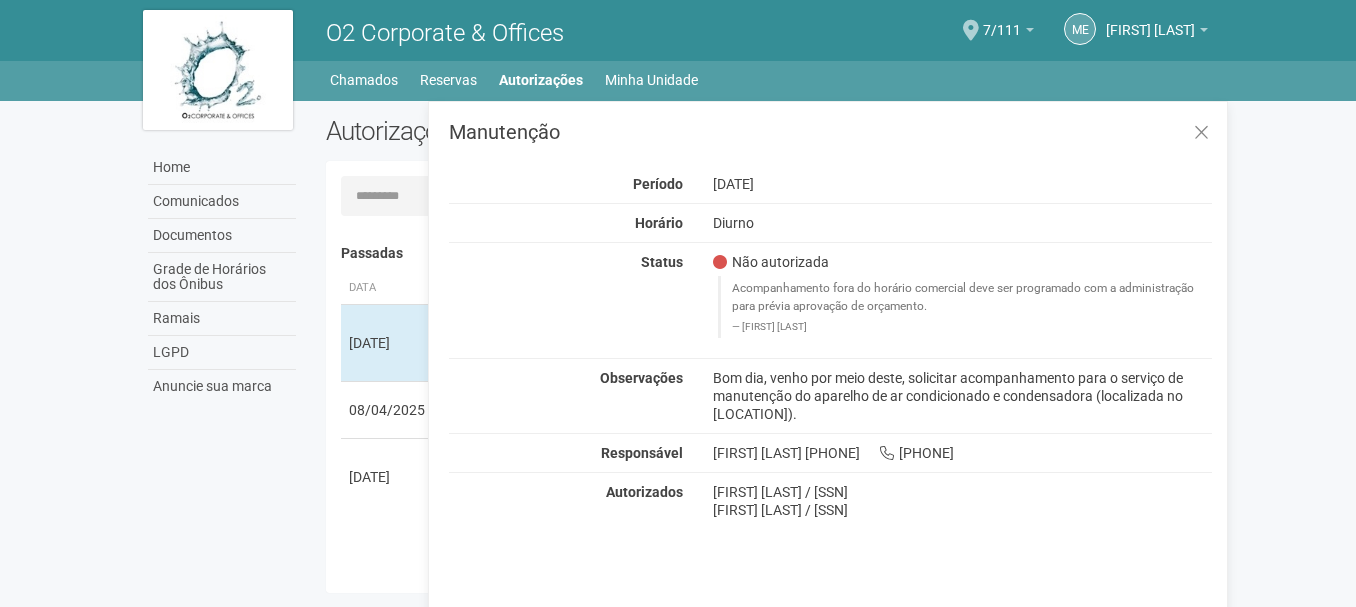 drag, startPoint x: 714, startPoint y: 378, endPoint x: 1226, endPoint y: 420, distance: 513.7198 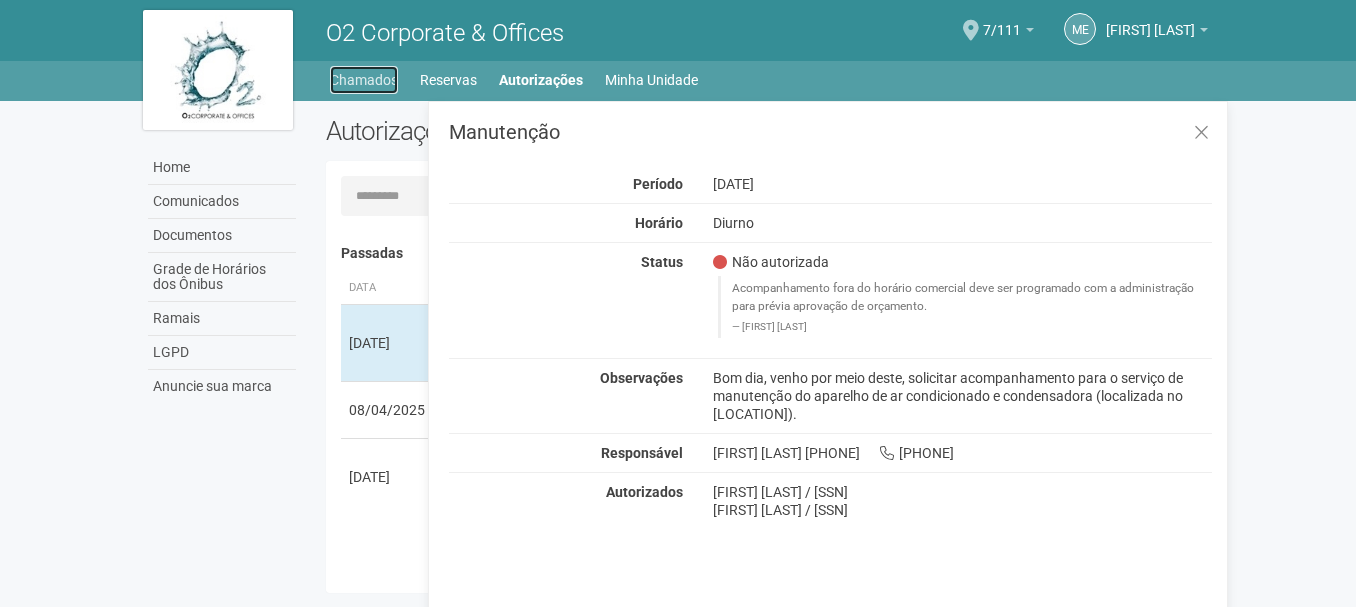 click on "Chamados" at bounding box center (364, 80) 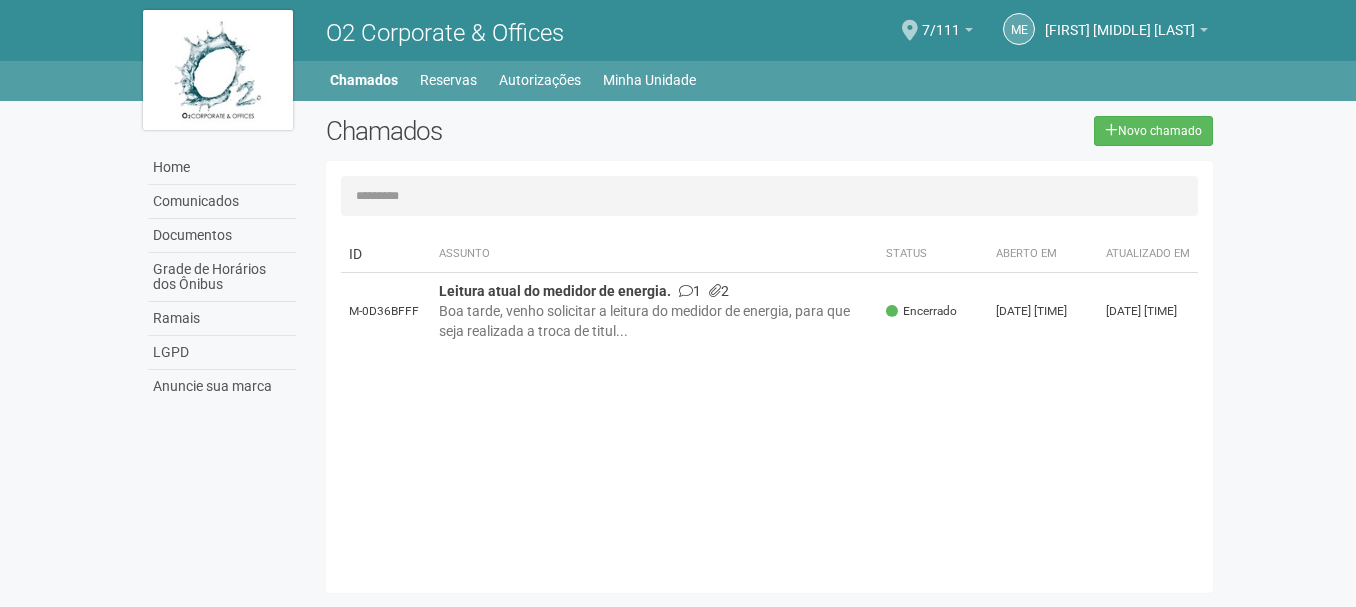 scroll, scrollTop: 0, scrollLeft: 0, axis: both 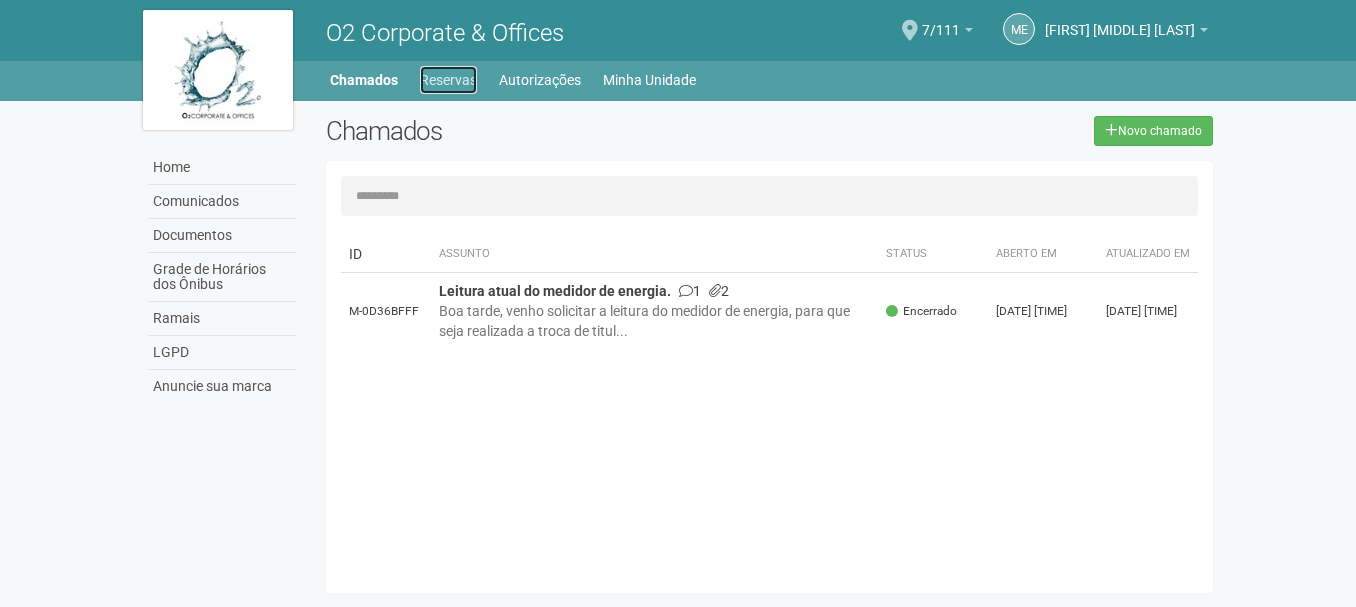 click on "Reservas" at bounding box center [448, 80] 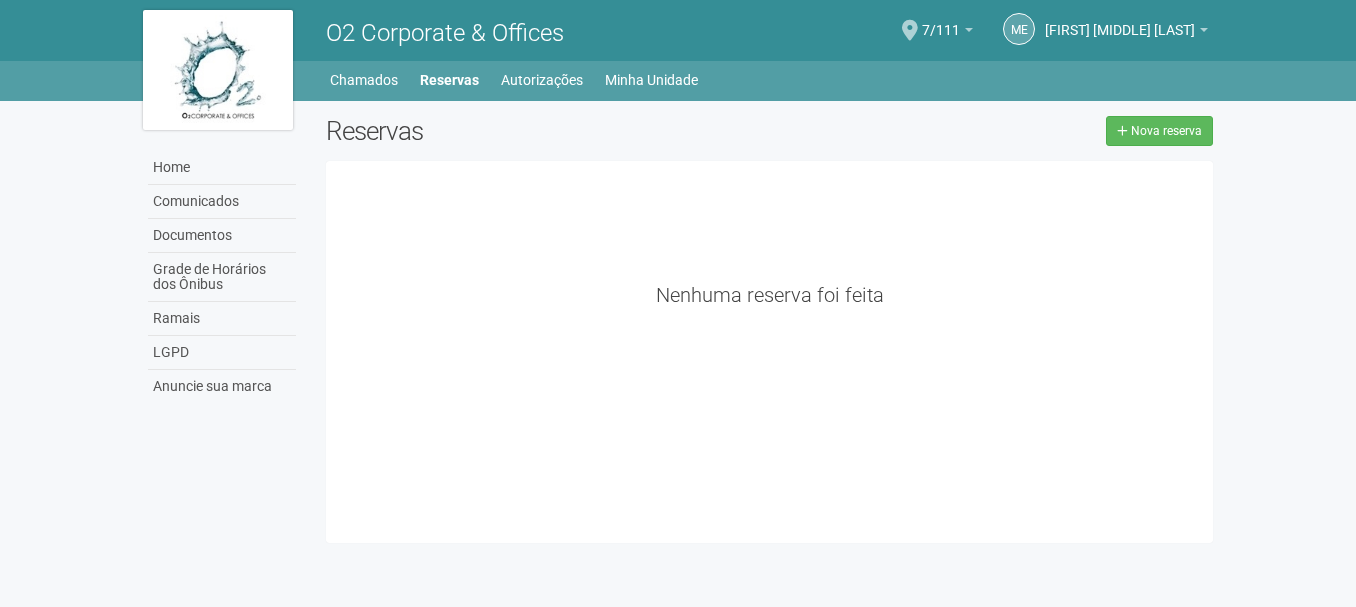 scroll, scrollTop: 0, scrollLeft: 0, axis: both 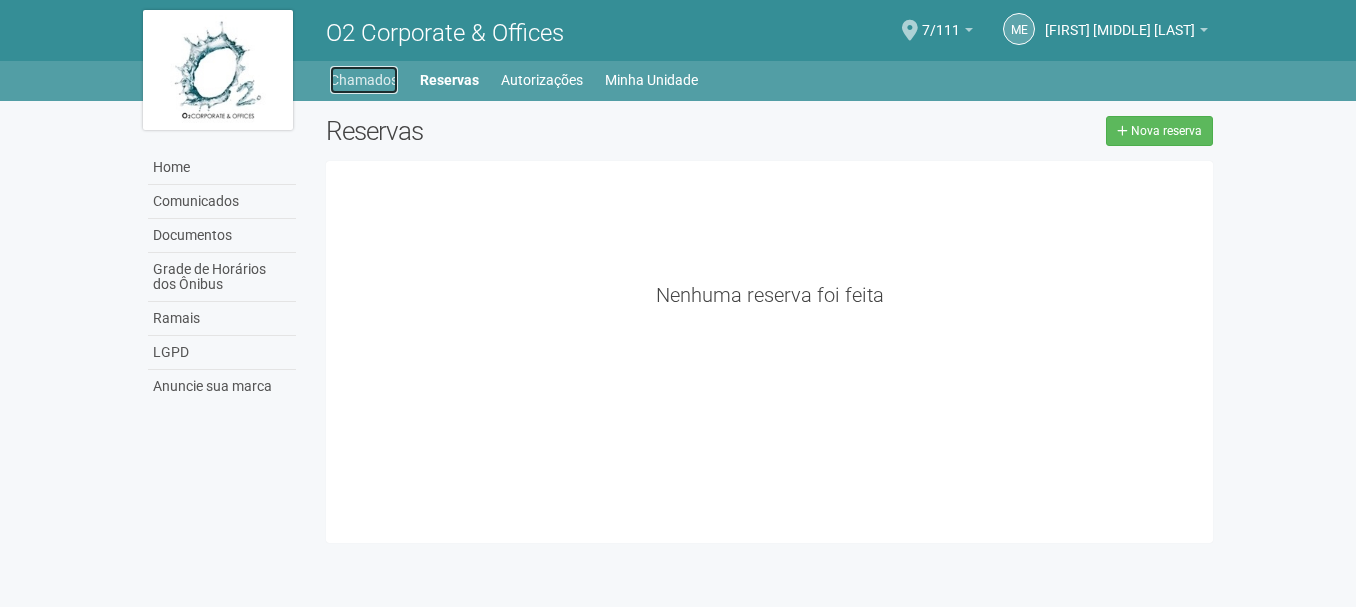 click on "Chamados" at bounding box center [364, 80] 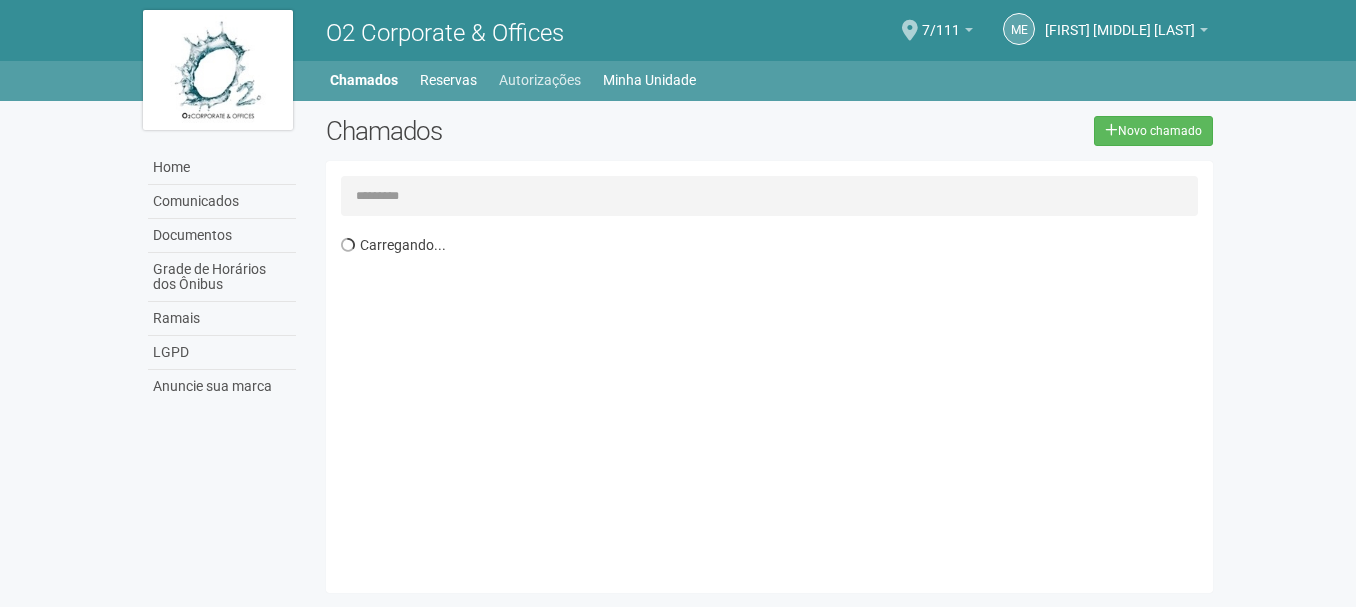 scroll, scrollTop: 0, scrollLeft: 0, axis: both 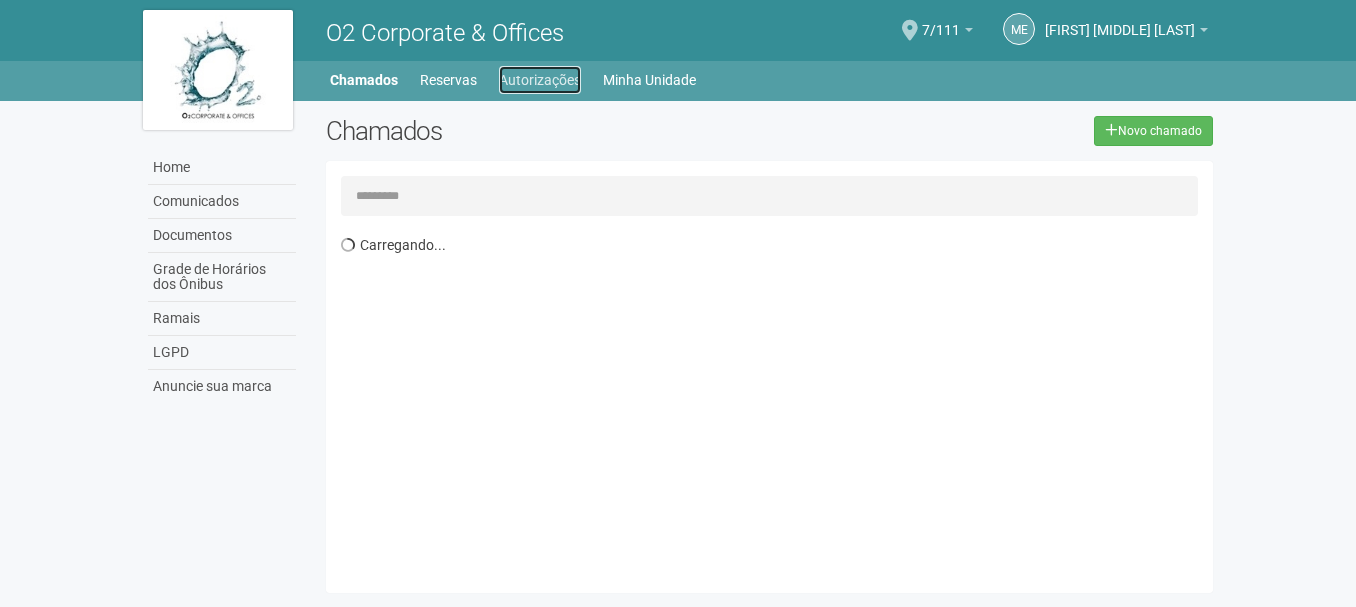 click on "Autorizações" at bounding box center (540, 80) 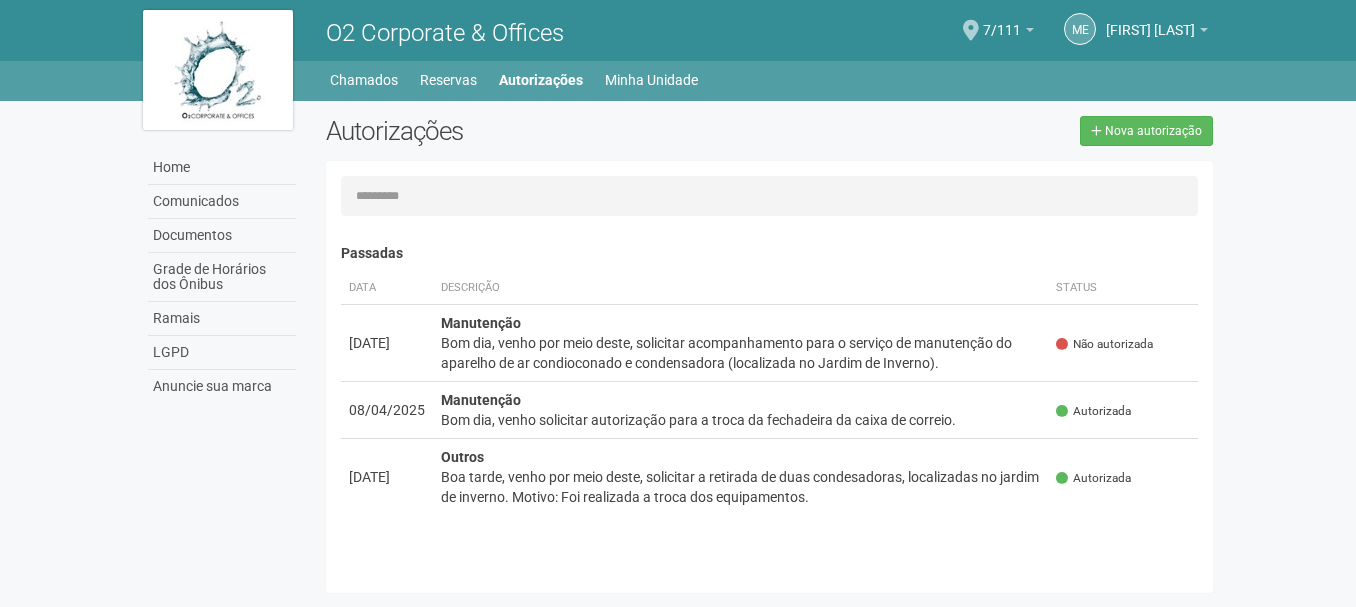 scroll, scrollTop: 0, scrollLeft: 0, axis: both 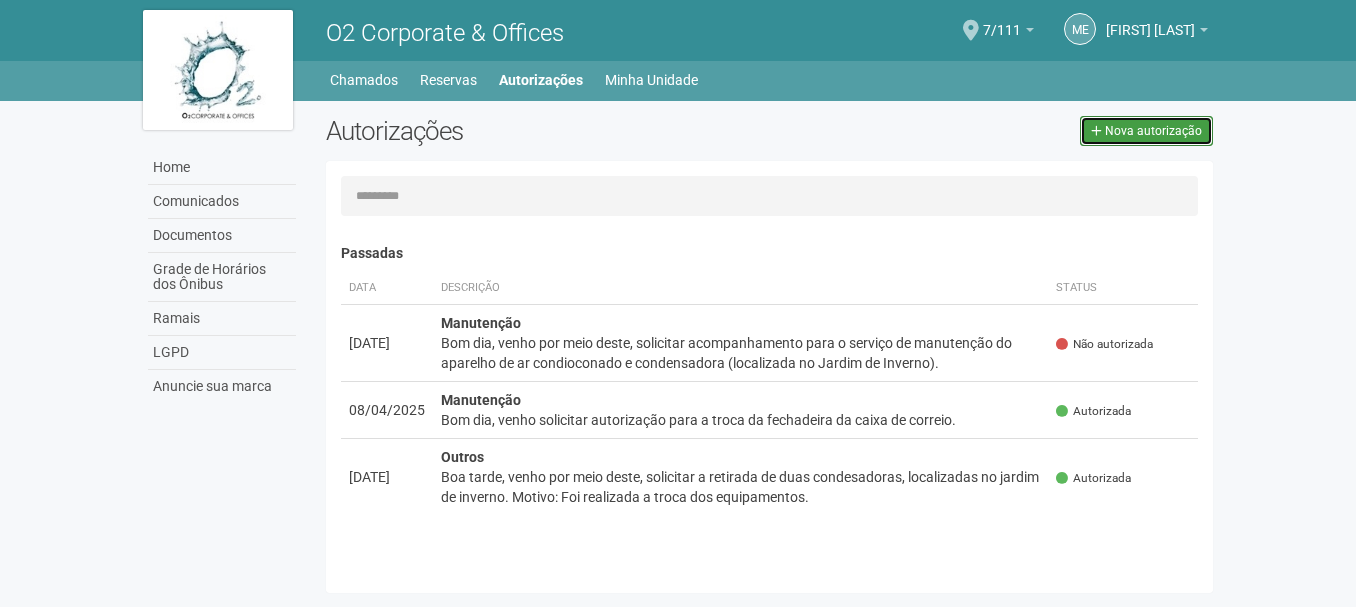 click on "Nova autorização" at bounding box center (1153, 131) 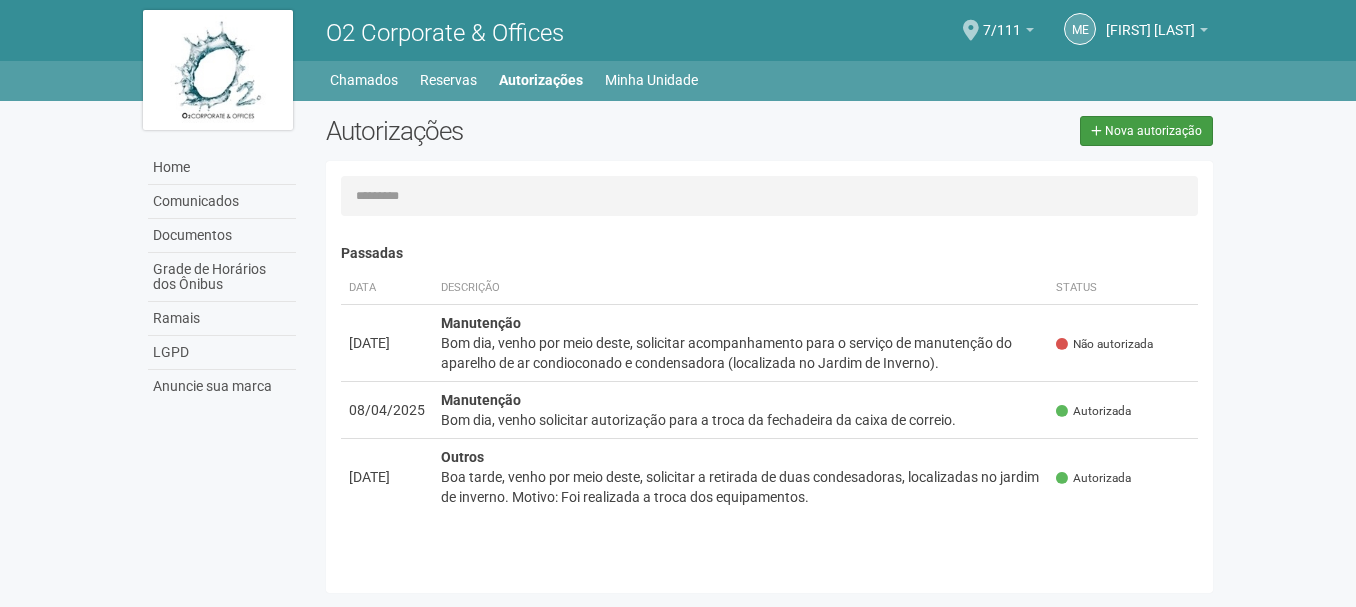 select on "**" 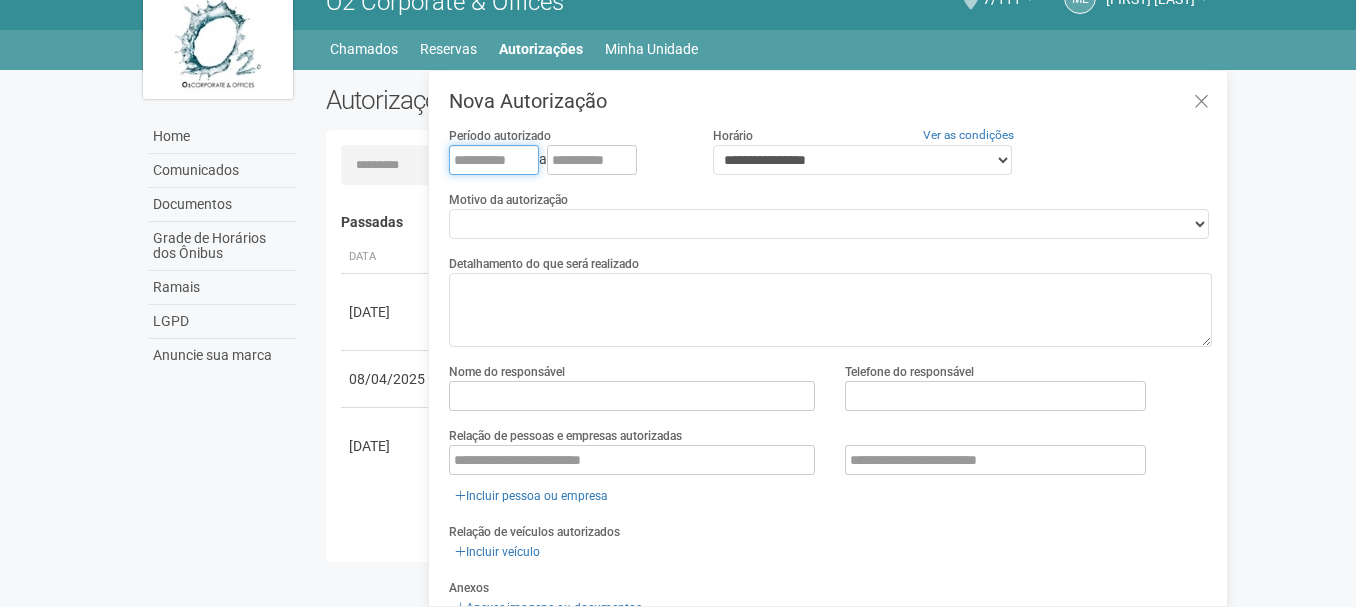 click at bounding box center (494, 160) 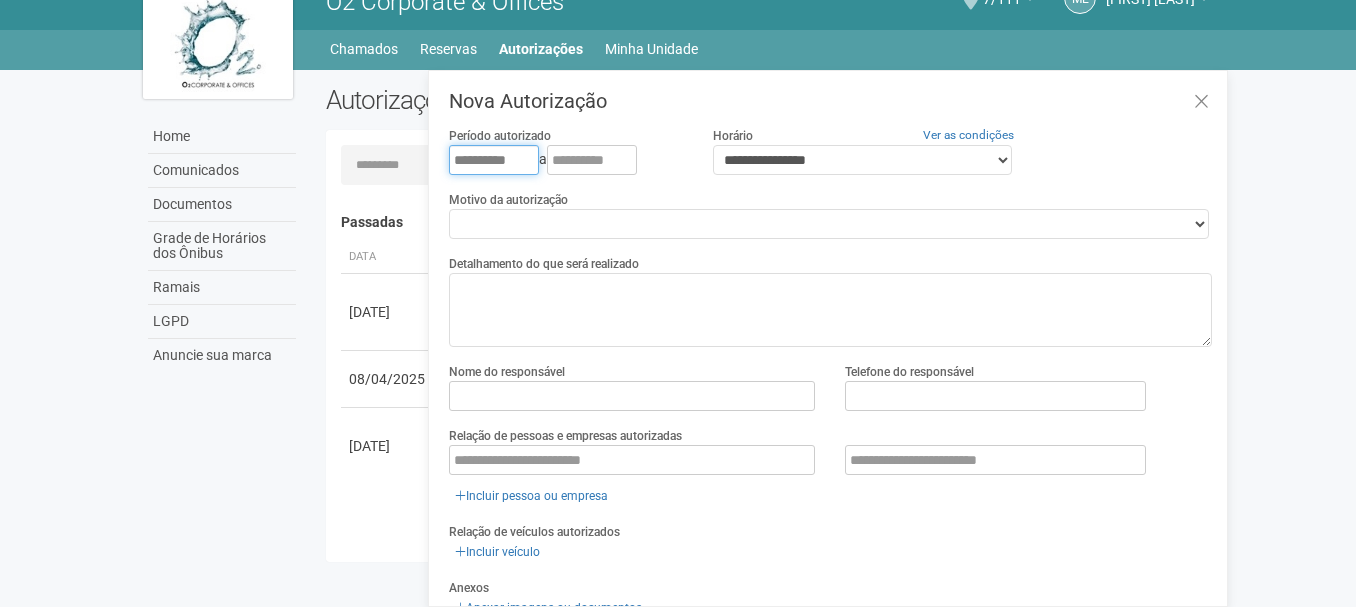 type on "**********" 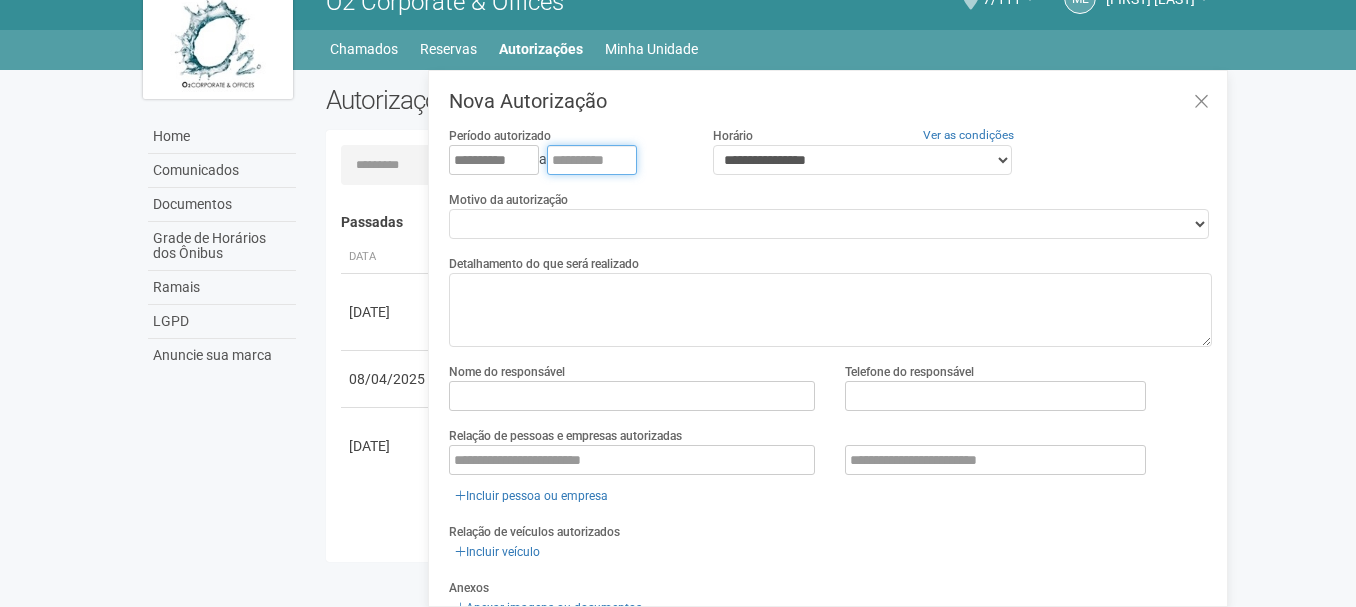 click at bounding box center [592, 160] 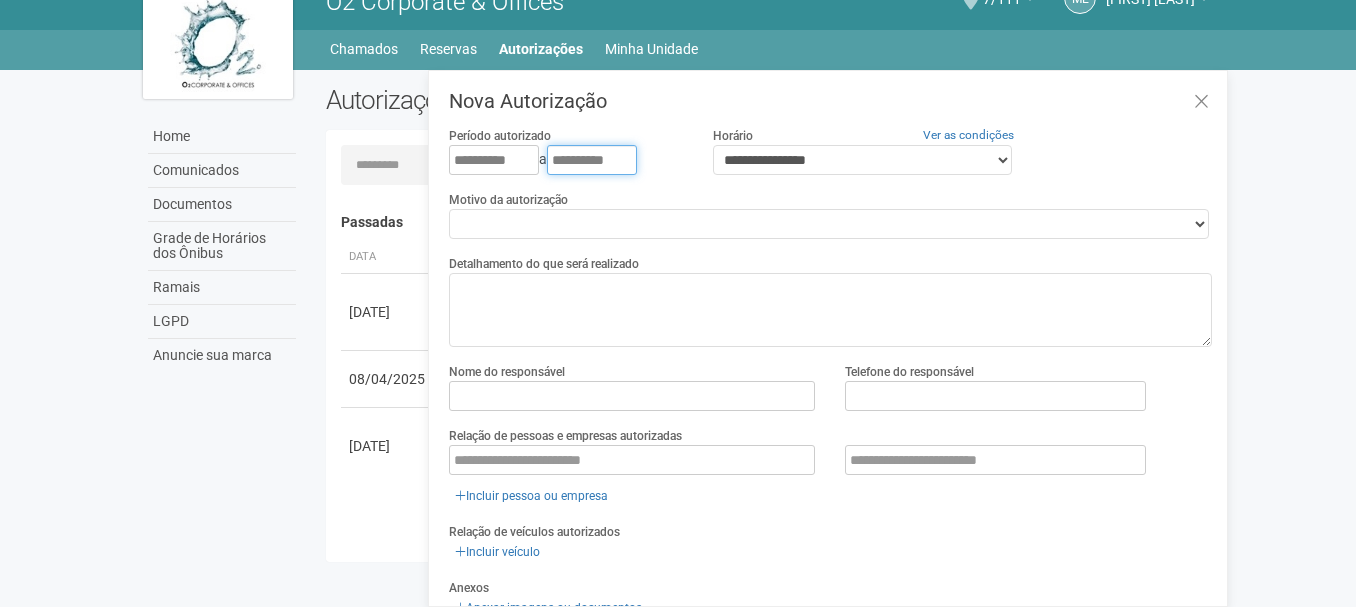 type on "**********" 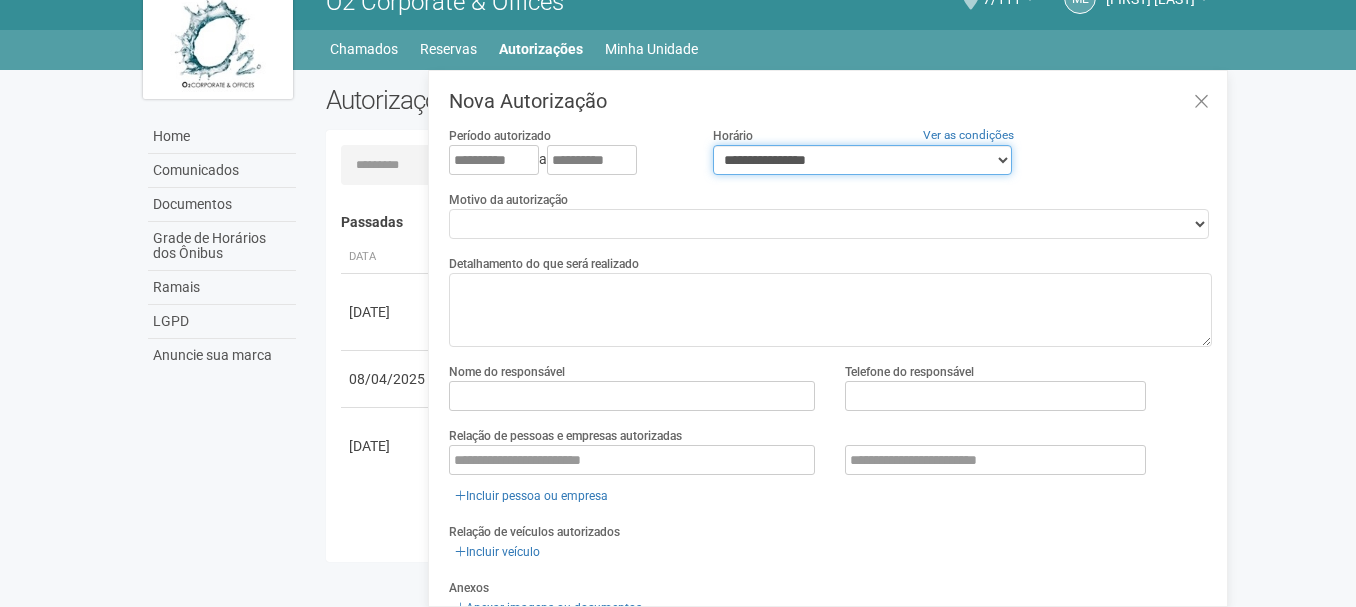 click on "**********" at bounding box center (862, 160) 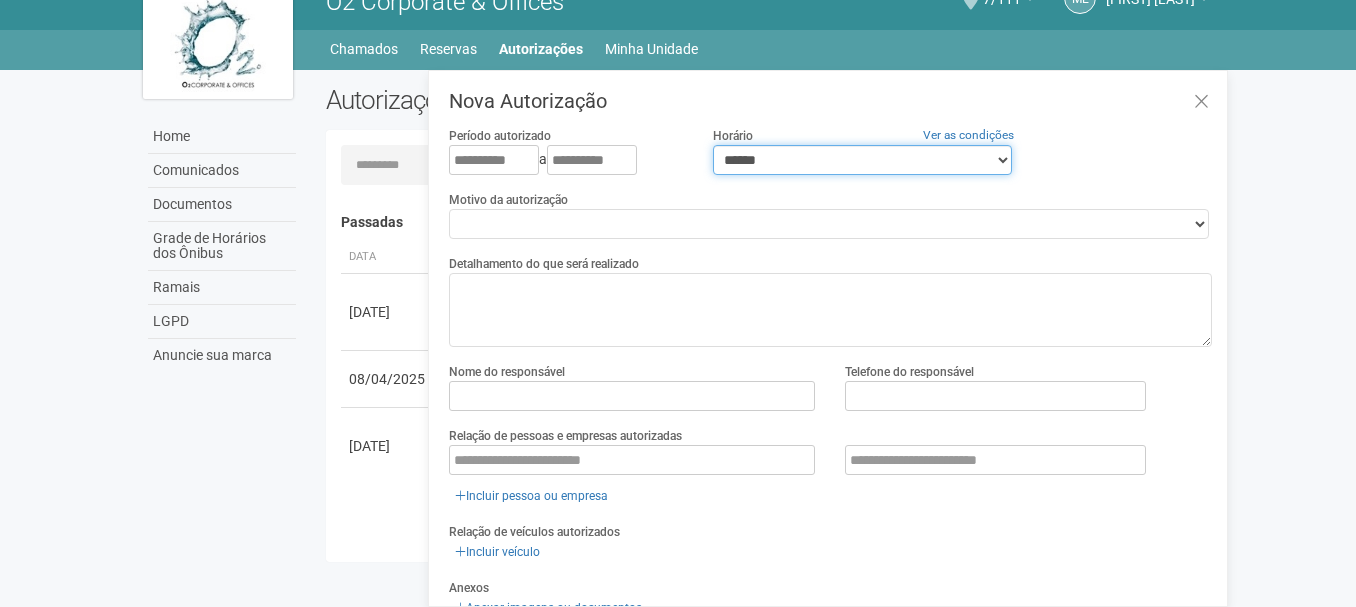click on "**********" at bounding box center [862, 160] 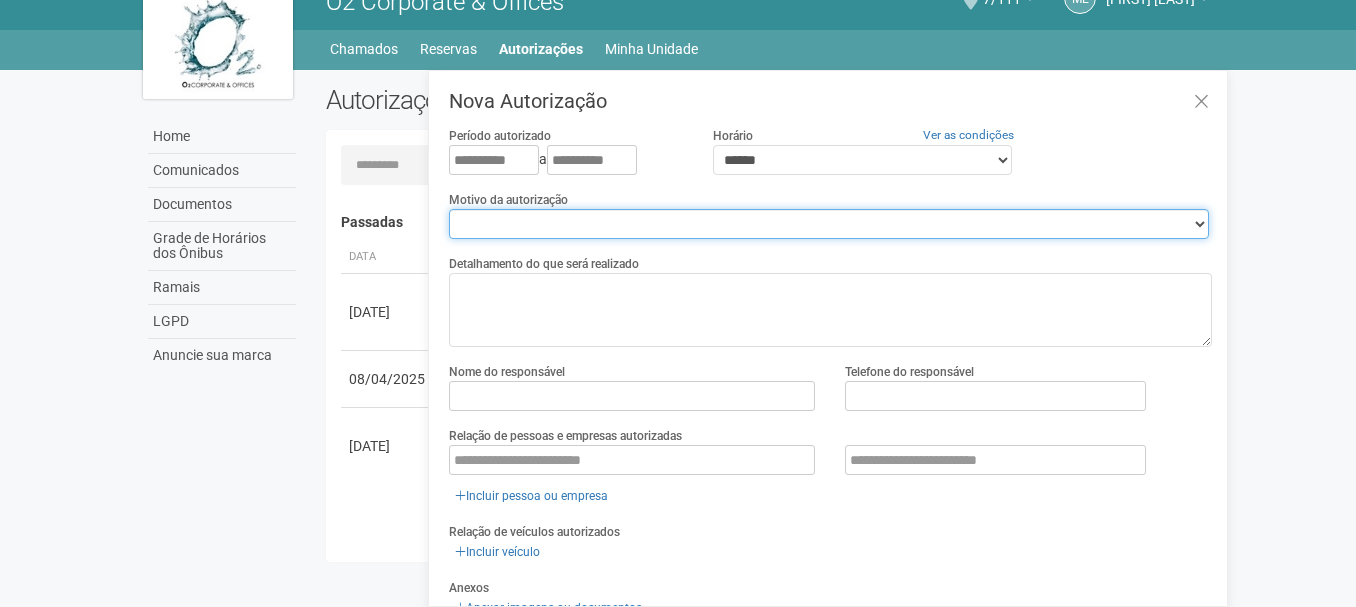 click on "**********" at bounding box center (829, 224) 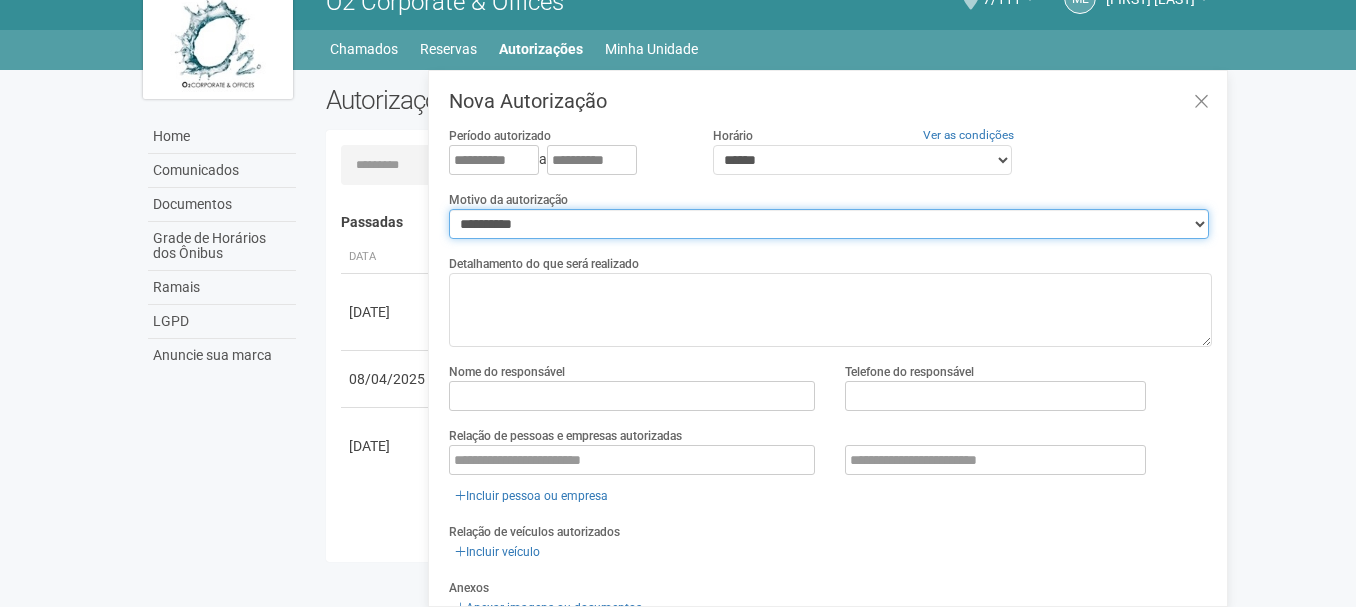click on "**********" at bounding box center [829, 224] 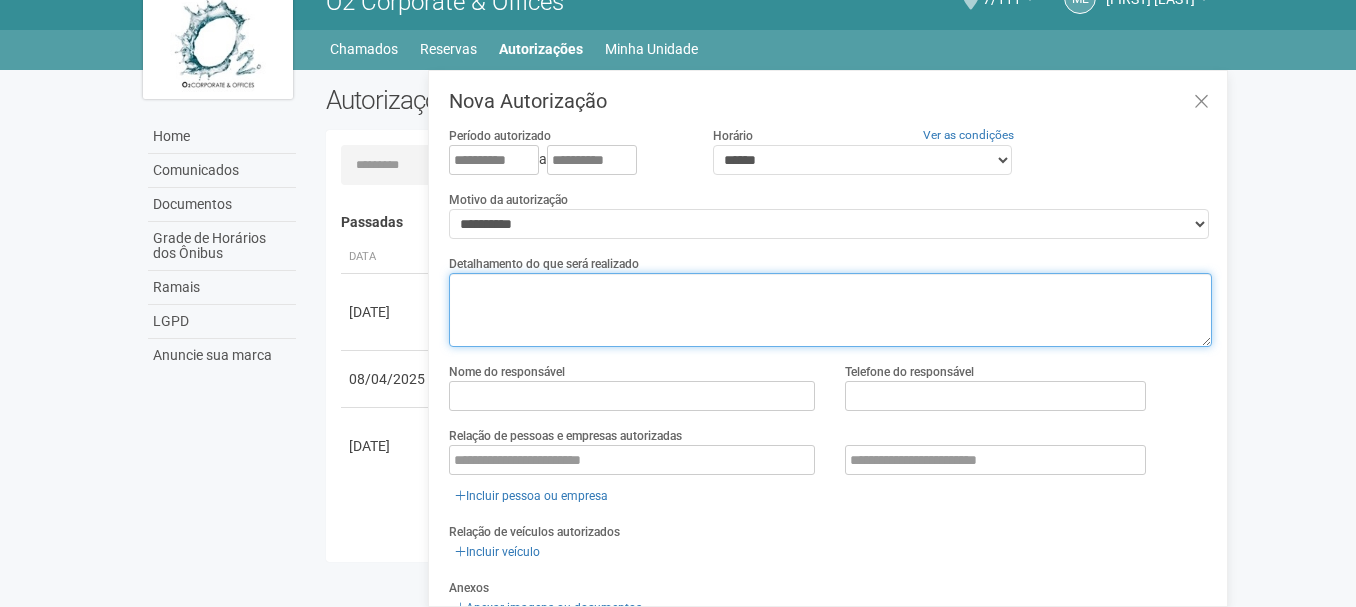 click at bounding box center [830, 310] 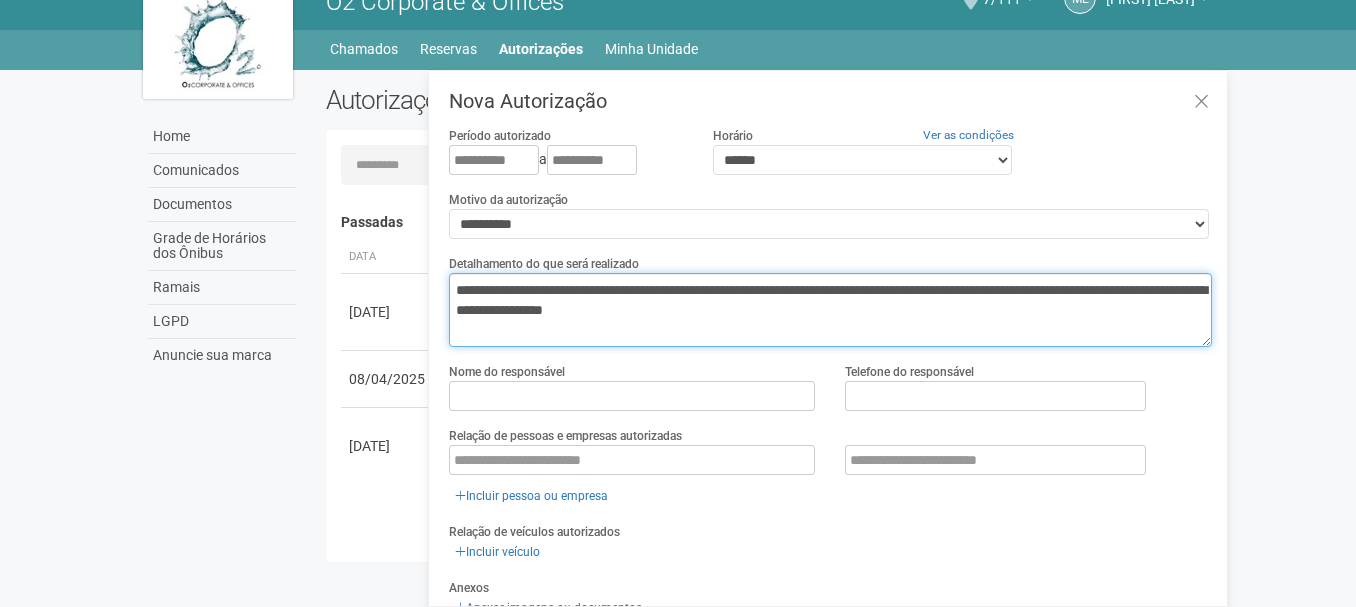 click on "**********" at bounding box center [830, 310] 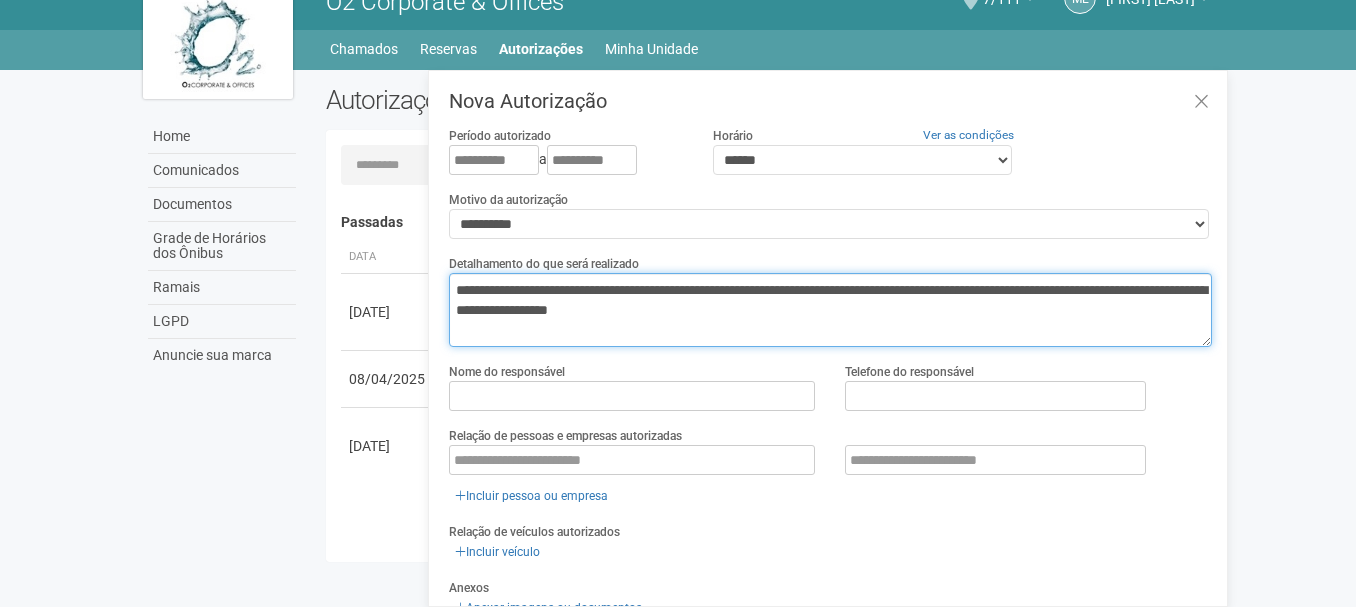 click on "**********" at bounding box center (830, 310) 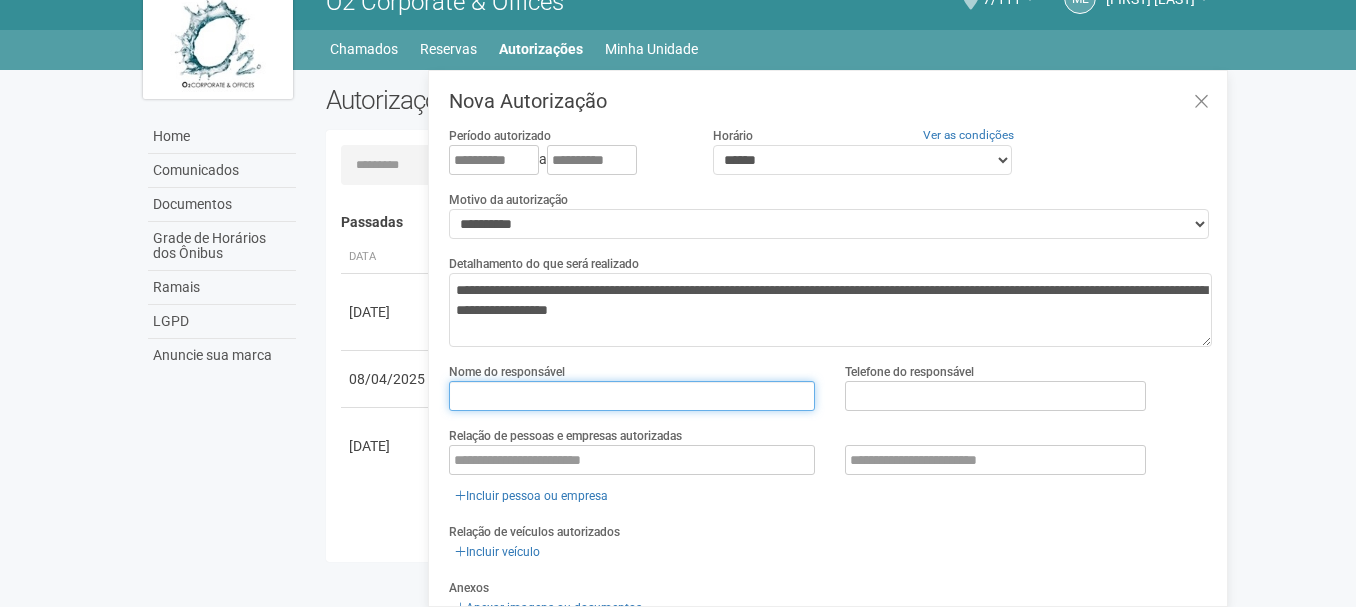 click at bounding box center (632, 396) 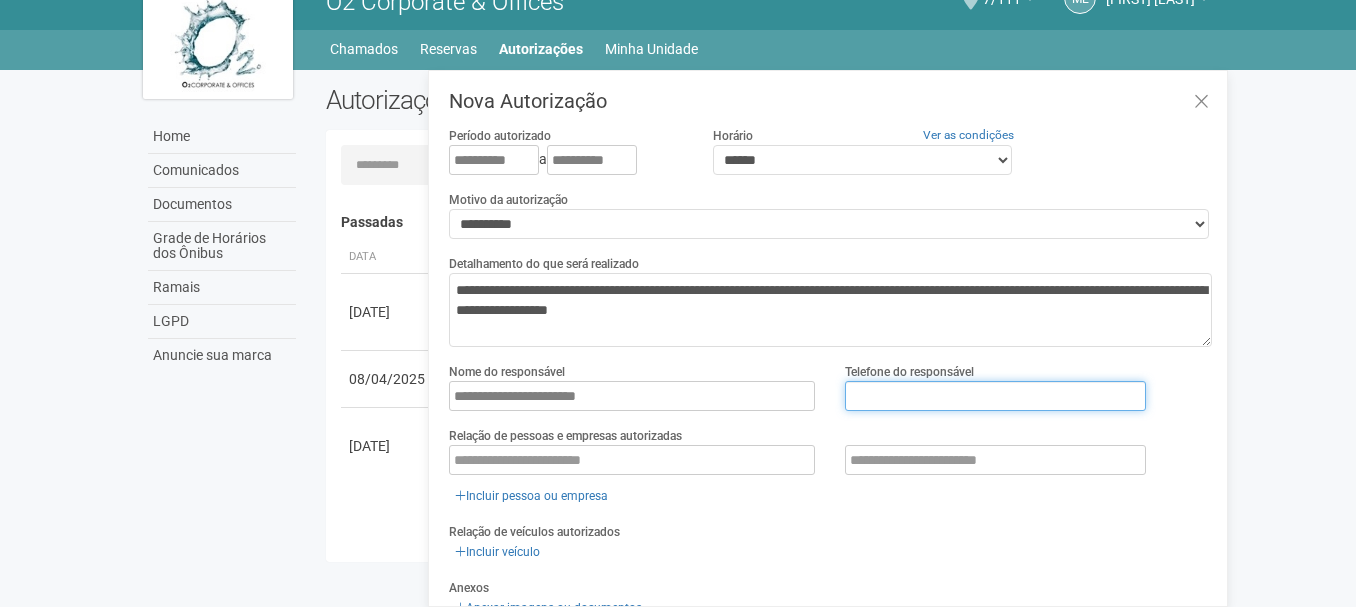 type on "**********" 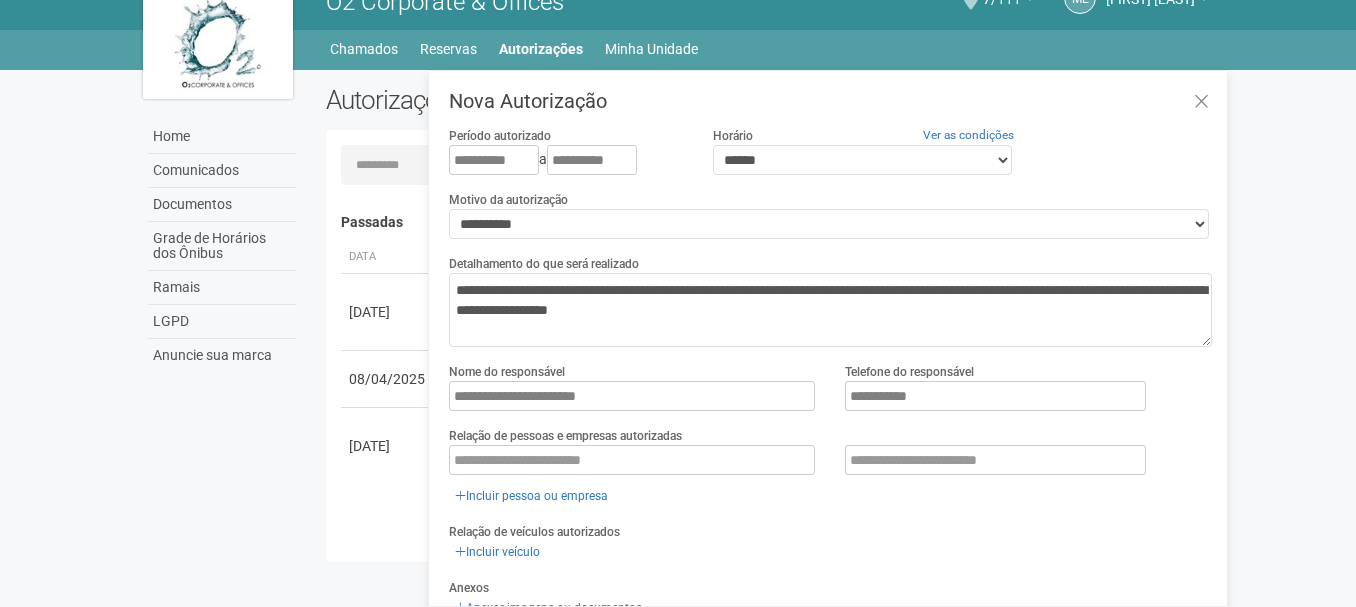 click on "Incluir pessoa ou empresa" at bounding box center [830, 476] 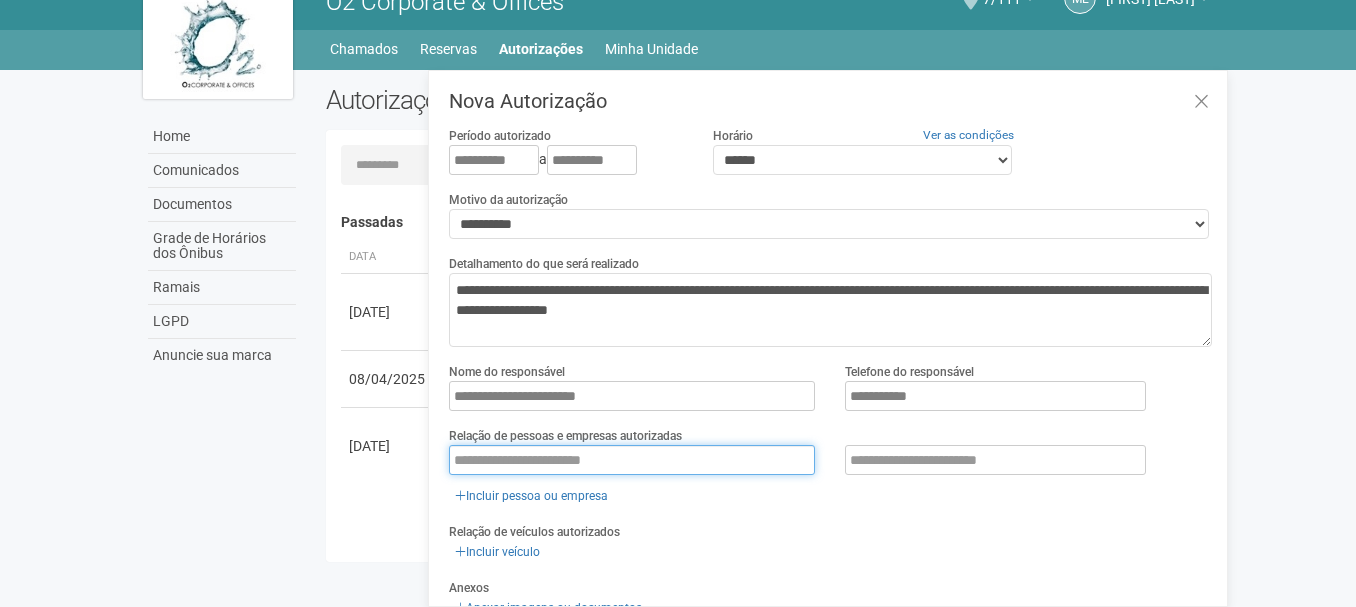 click at bounding box center [632, 460] 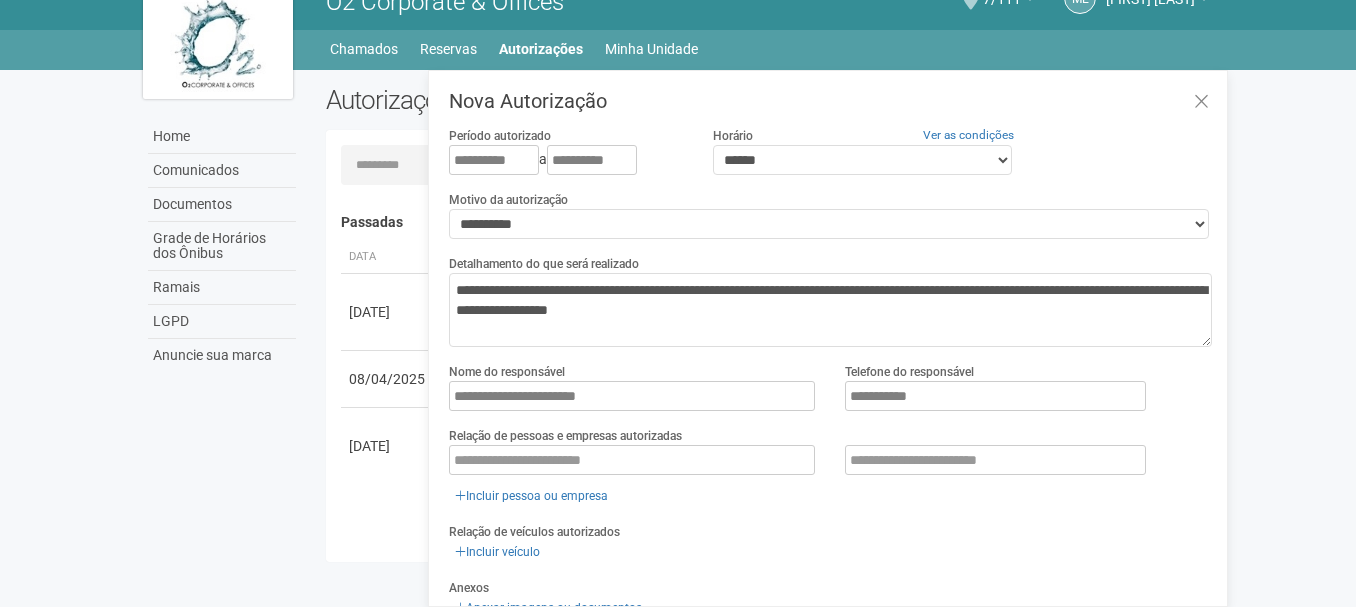 click on "Home
Comunicados
Documentos
Grade de Horários dos Ônibus
Ramais
LGPD
Anuncie sua marca
Autorizações
Nova autorização
Carregando...
Nenhuma autorização foi solicitada
Passadas" at bounding box center [678, 321] 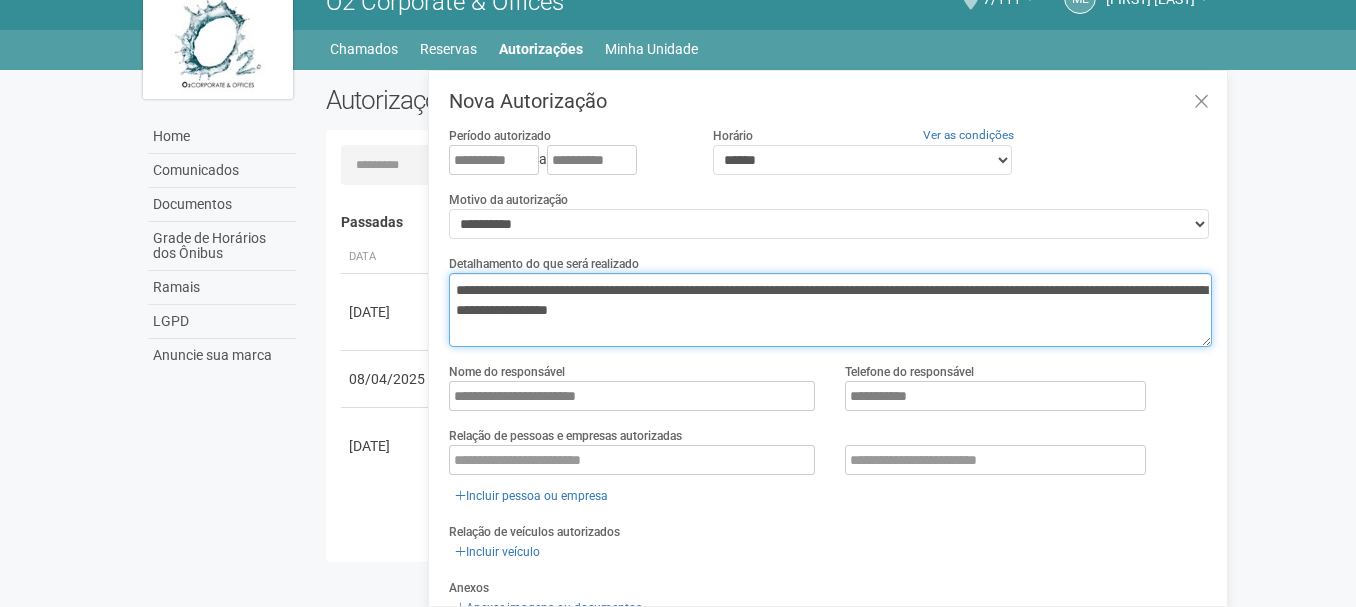 drag, startPoint x: 456, startPoint y: 290, endPoint x: 1171, endPoint y: 351, distance: 717.59735 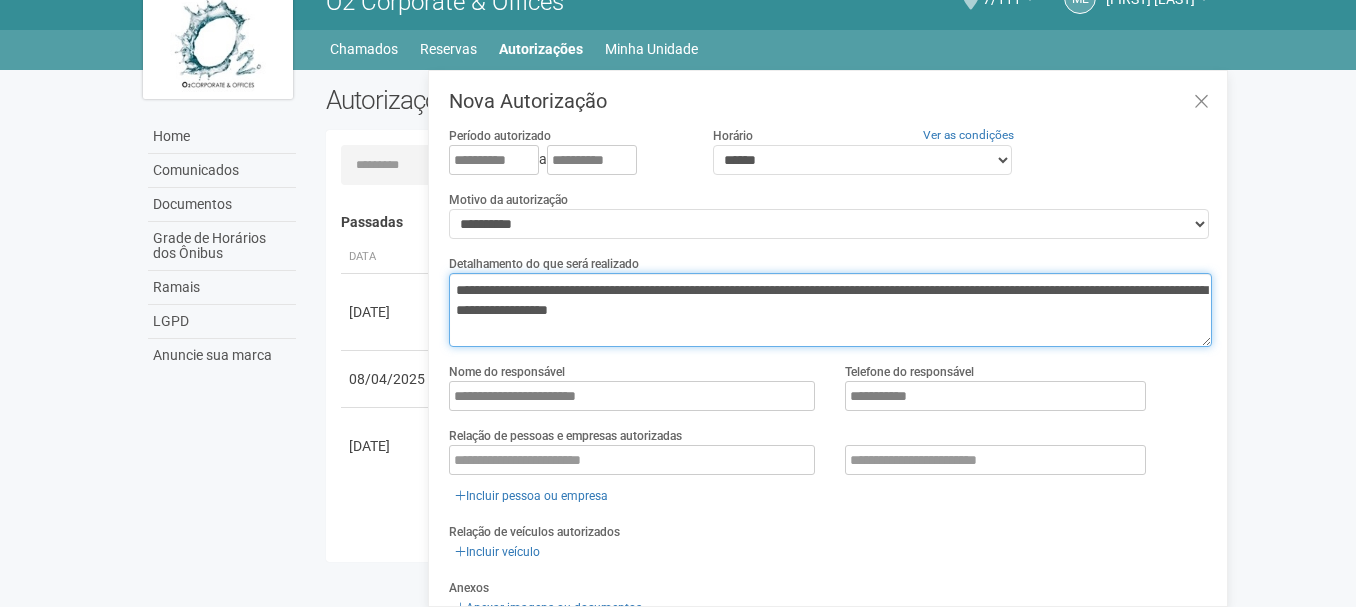 click on "**********" at bounding box center (830, 440) 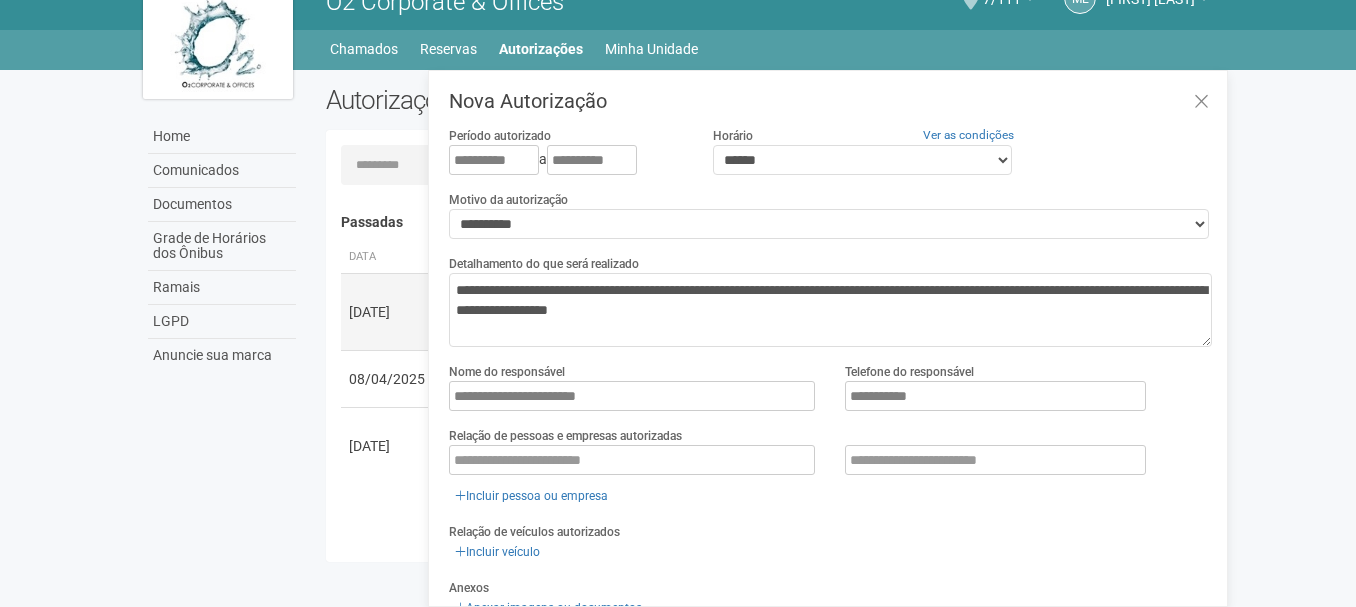 click on "[DATE]" at bounding box center [387, 311] 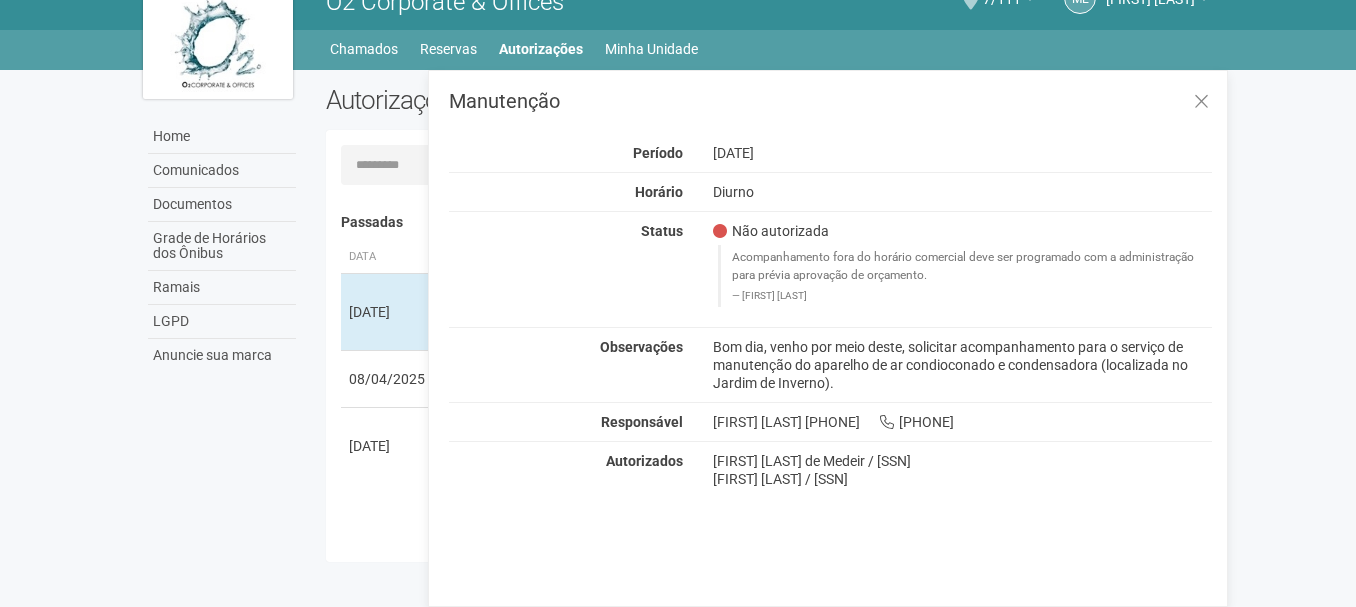 drag, startPoint x: 716, startPoint y: 461, endPoint x: 1027, endPoint y: 497, distance: 313.07666 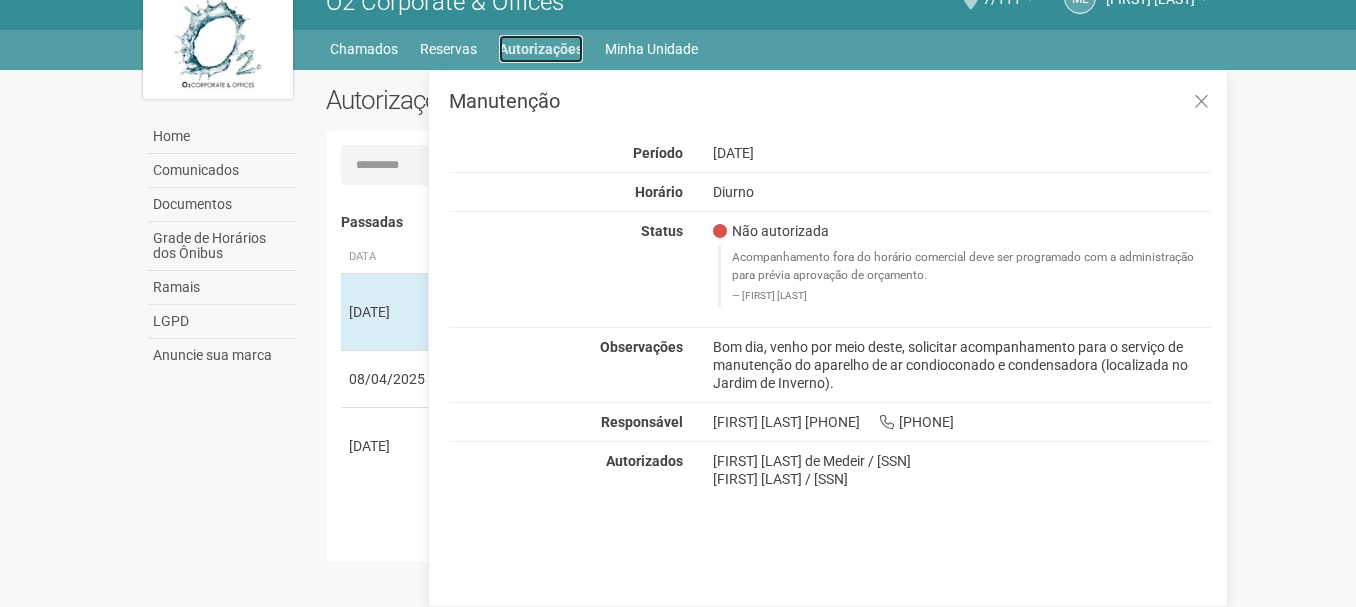 click on "Autorizações" at bounding box center (541, 49) 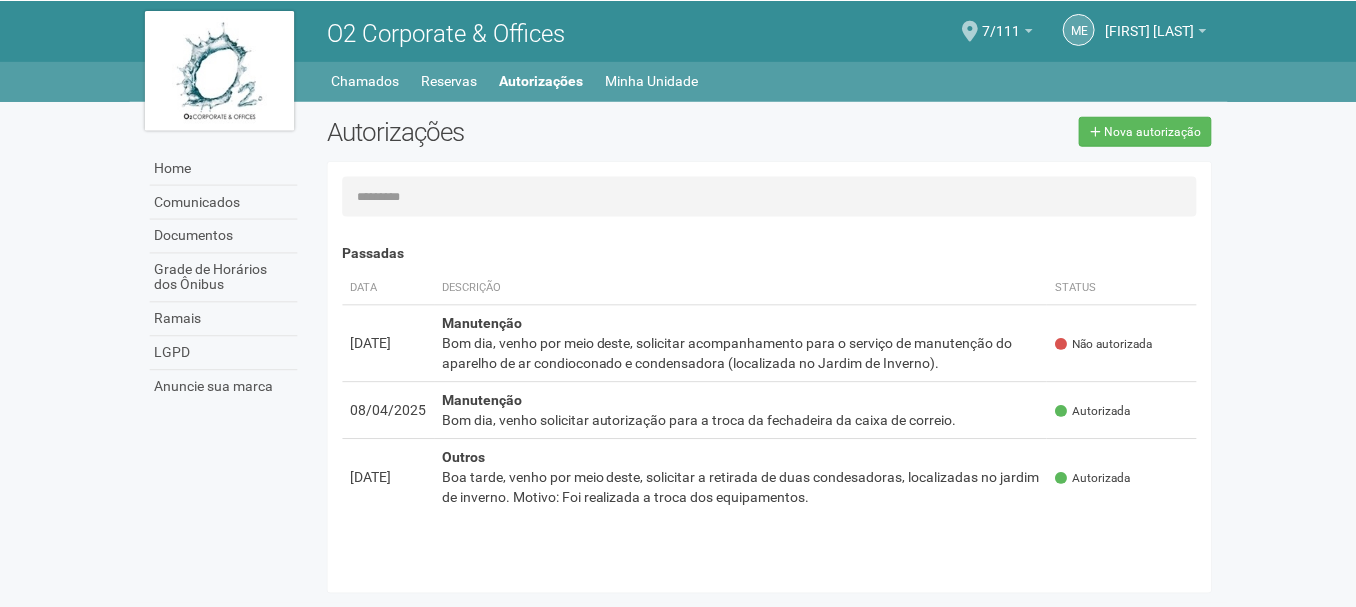 scroll, scrollTop: 0, scrollLeft: 0, axis: both 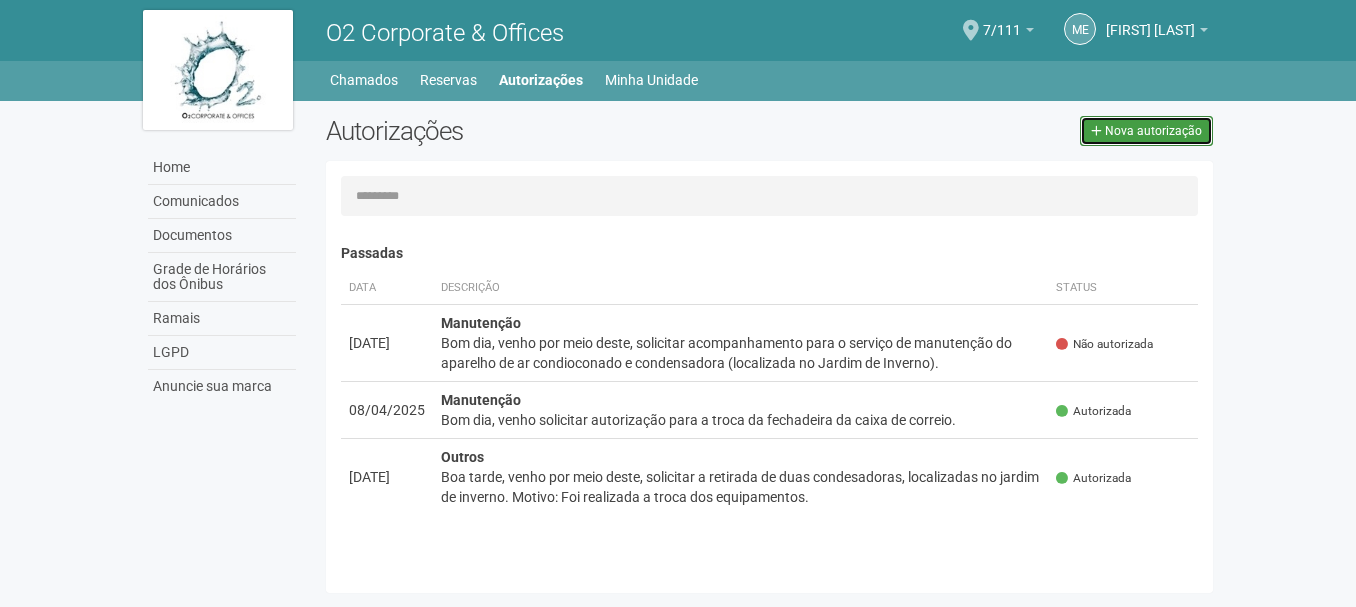 click on "Nova autorização" at bounding box center (1153, 131) 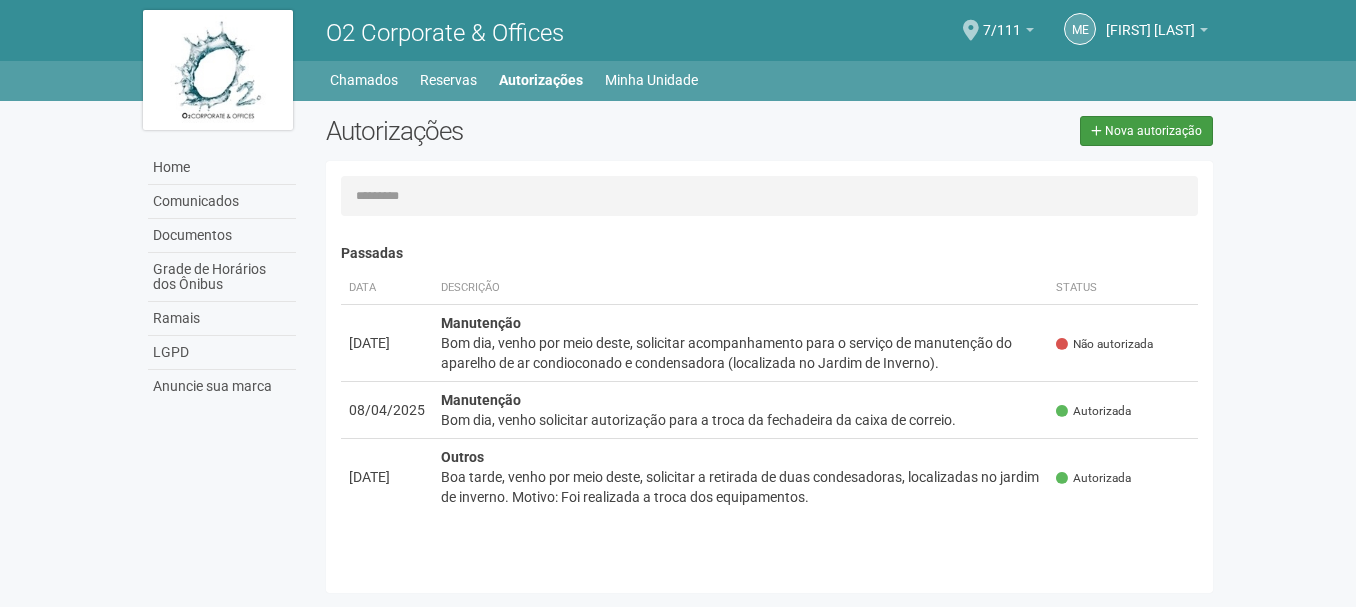 select on "**" 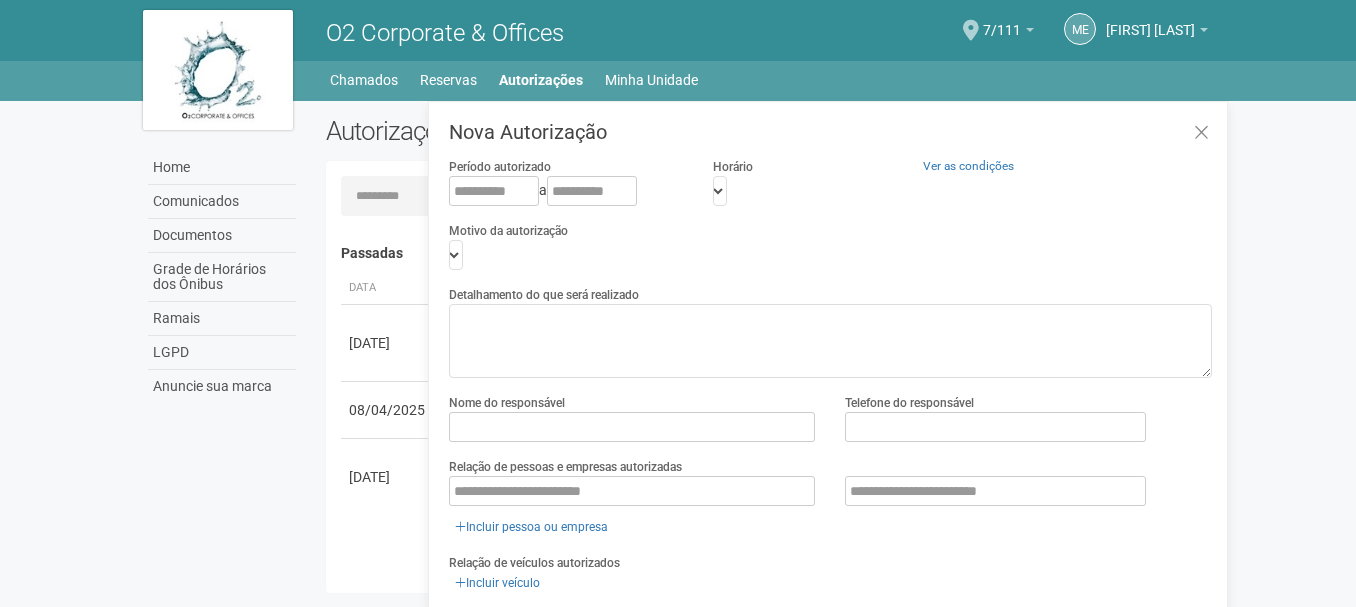 scroll, scrollTop: 31, scrollLeft: 0, axis: vertical 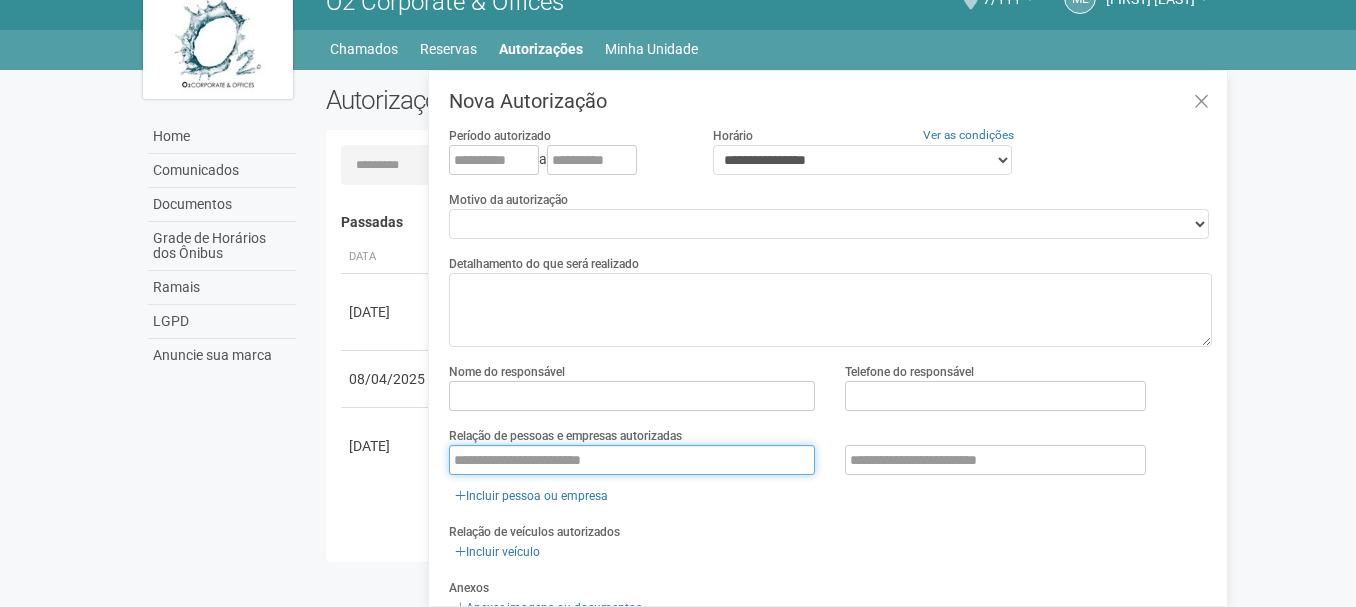 click at bounding box center [632, 460] 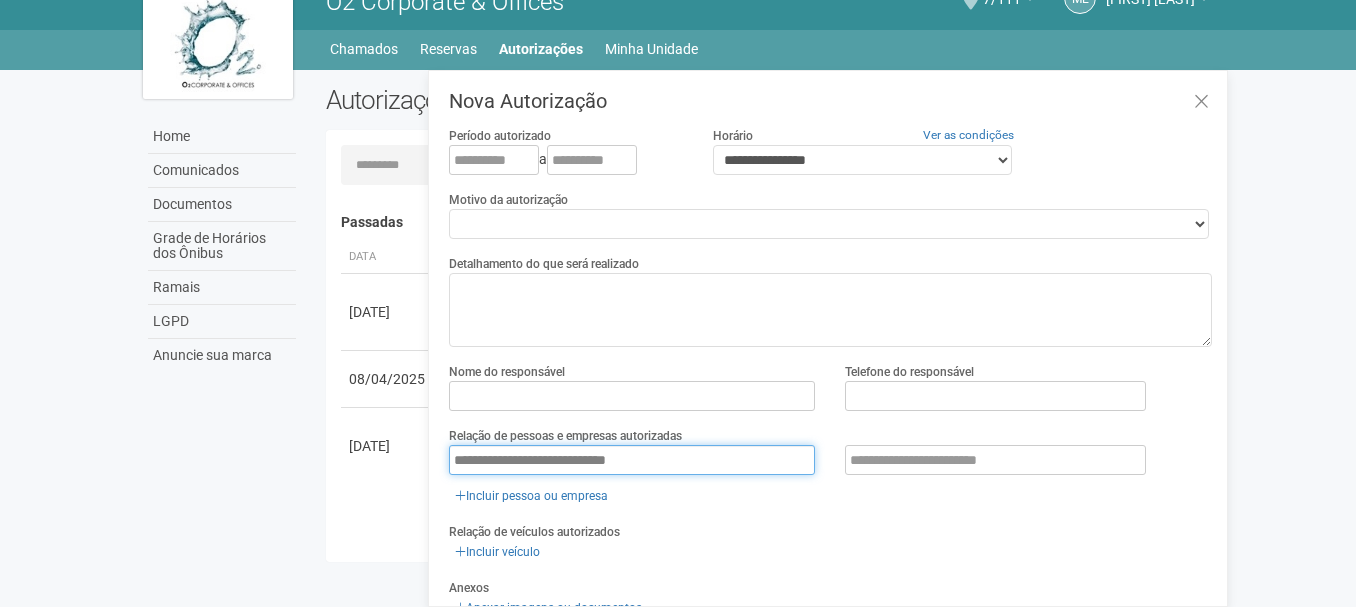 type on "**********" 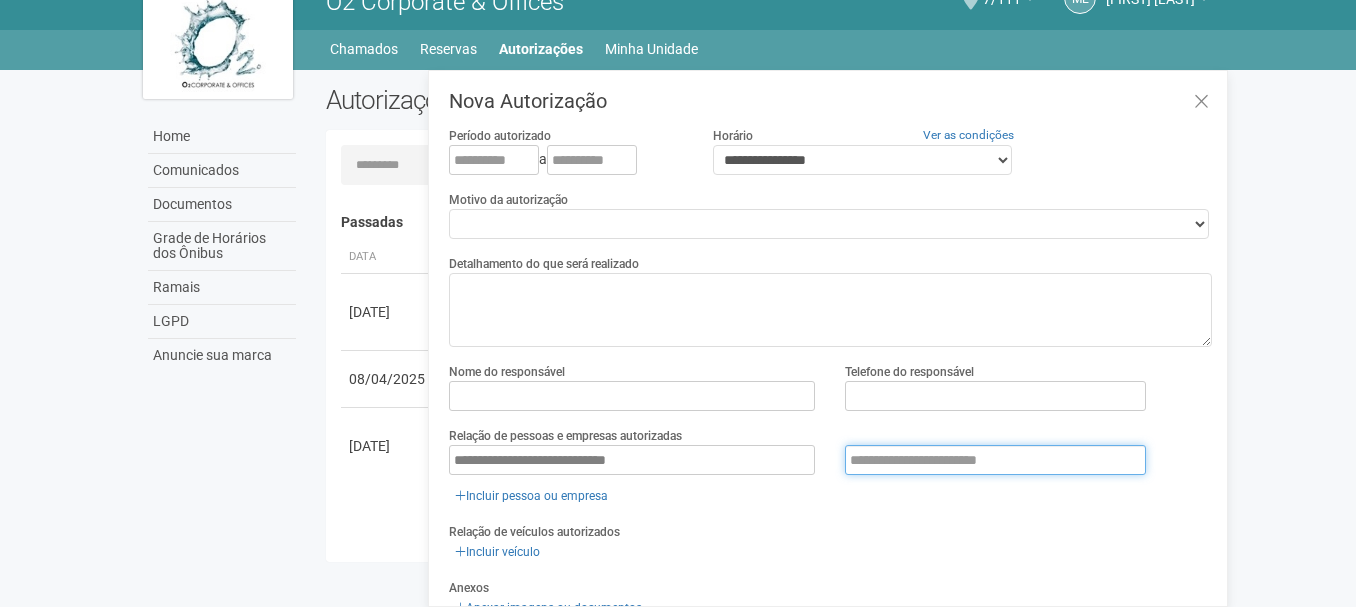 click at bounding box center (995, 460) 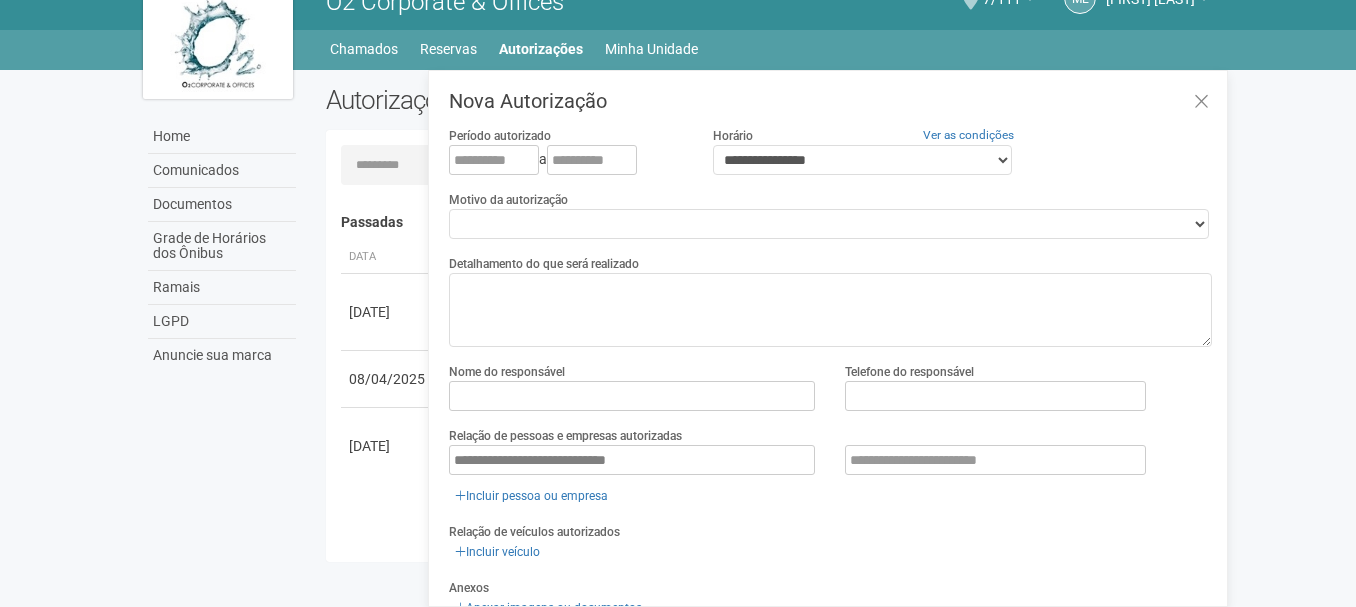 click on "Carregando...
Nenhuma autorização foi solicitada
Passadas
Data
Descrição
Status
02/08/2025
Manutenção
08/04/2025" at bounding box center (777, 371) 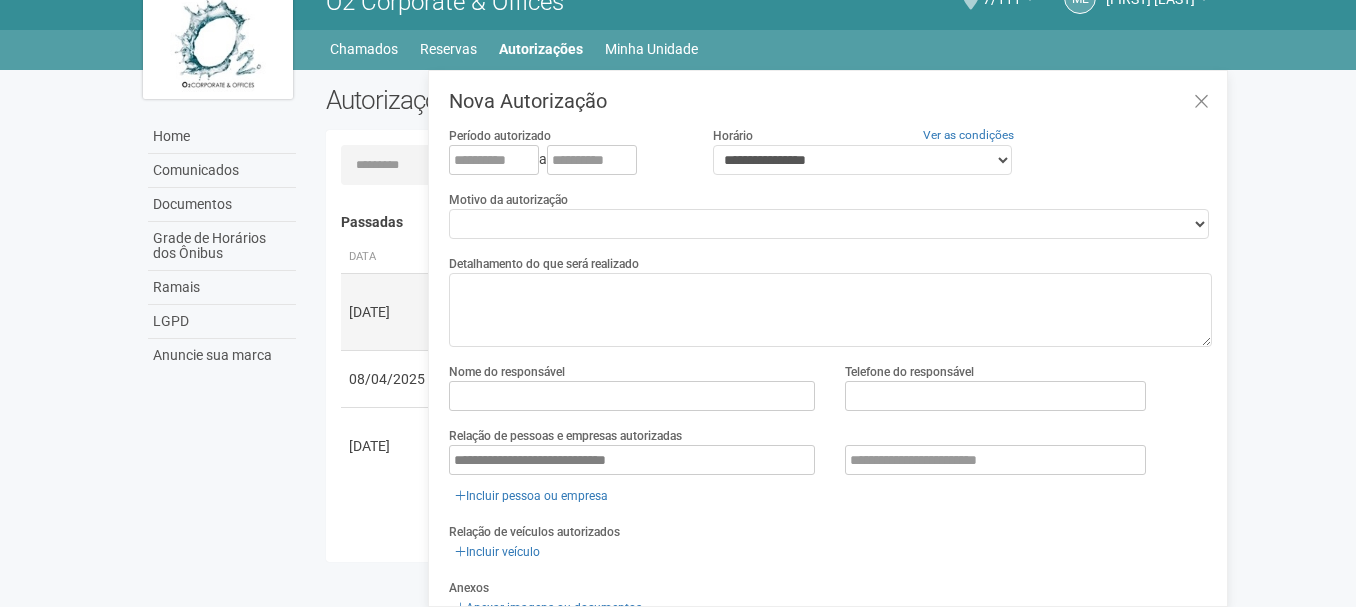 click on "[DATE]" at bounding box center [387, 311] 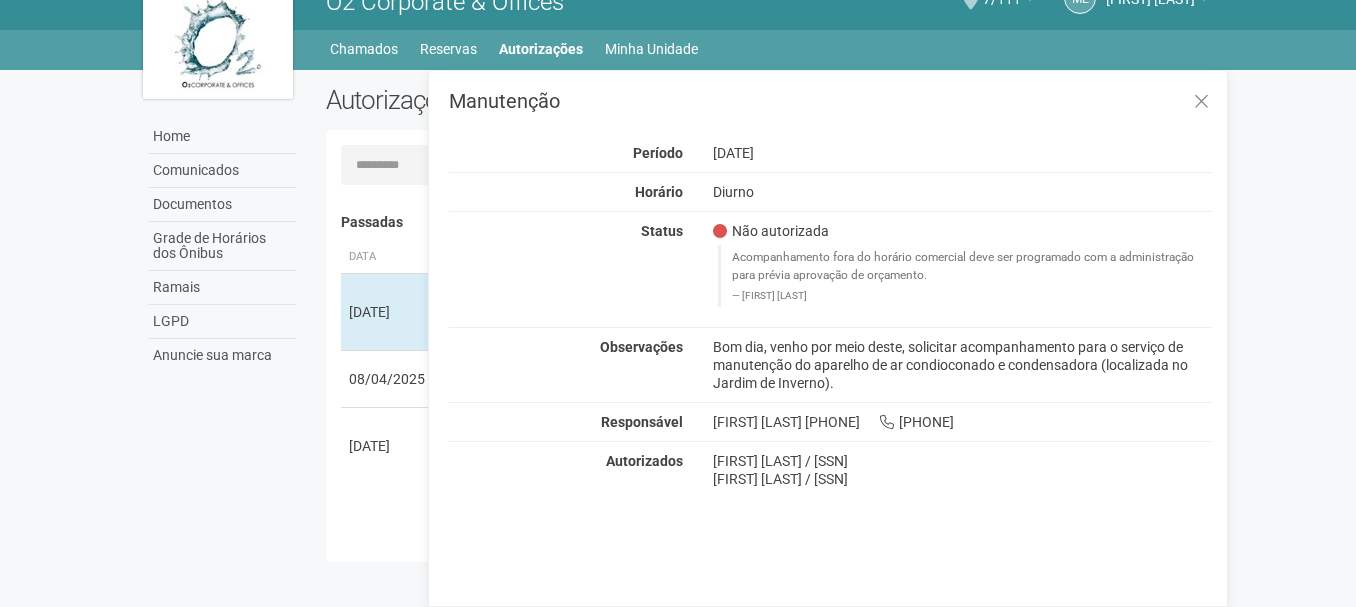 drag, startPoint x: 719, startPoint y: 465, endPoint x: 841, endPoint y: 456, distance: 122.33152 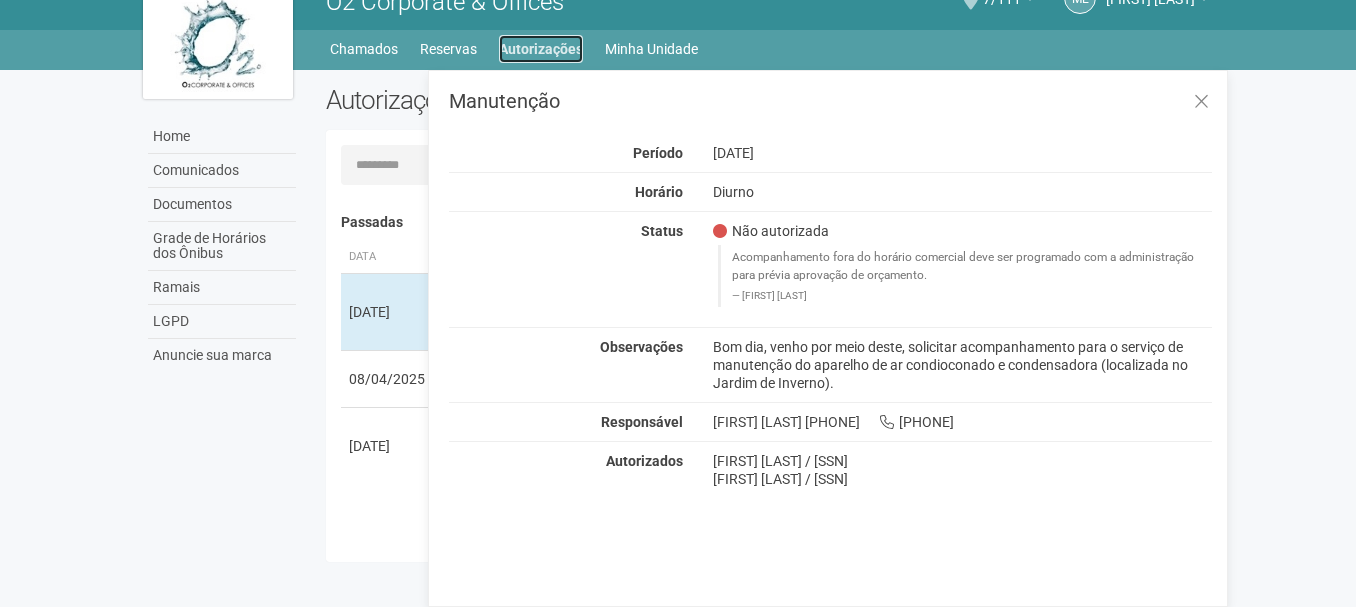 click on "Autorizações" at bounding box center (541, 49) 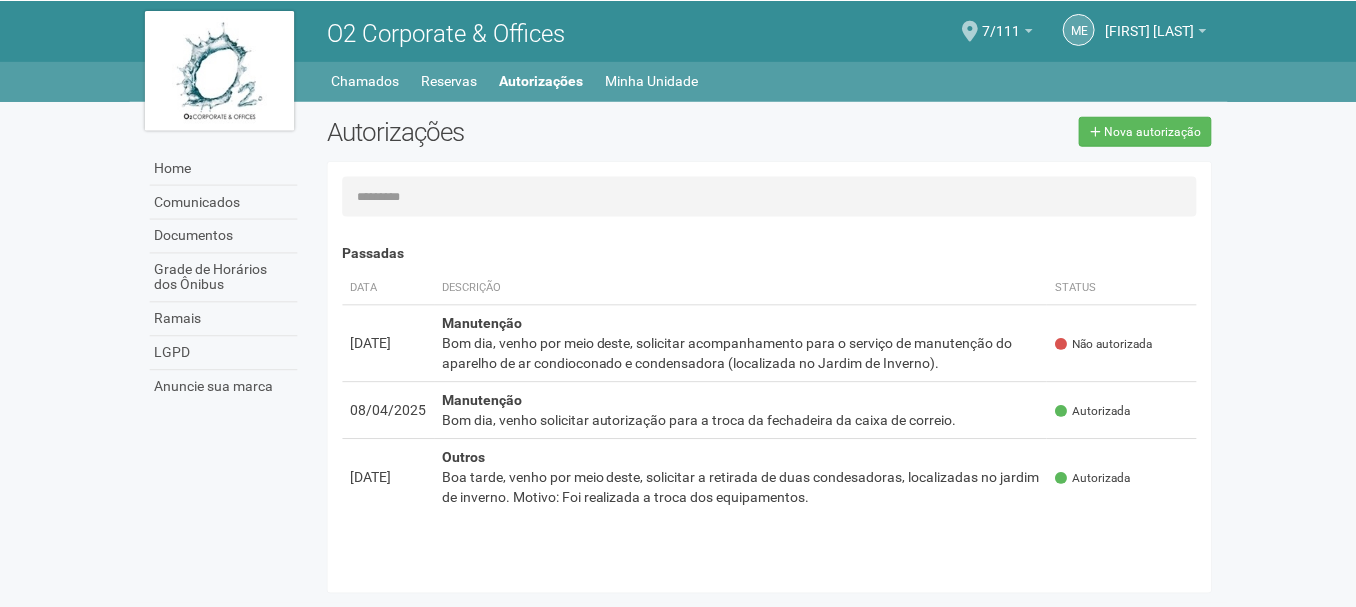 scroll, scrollTop: 0, scrollLeft: 0, axis: both 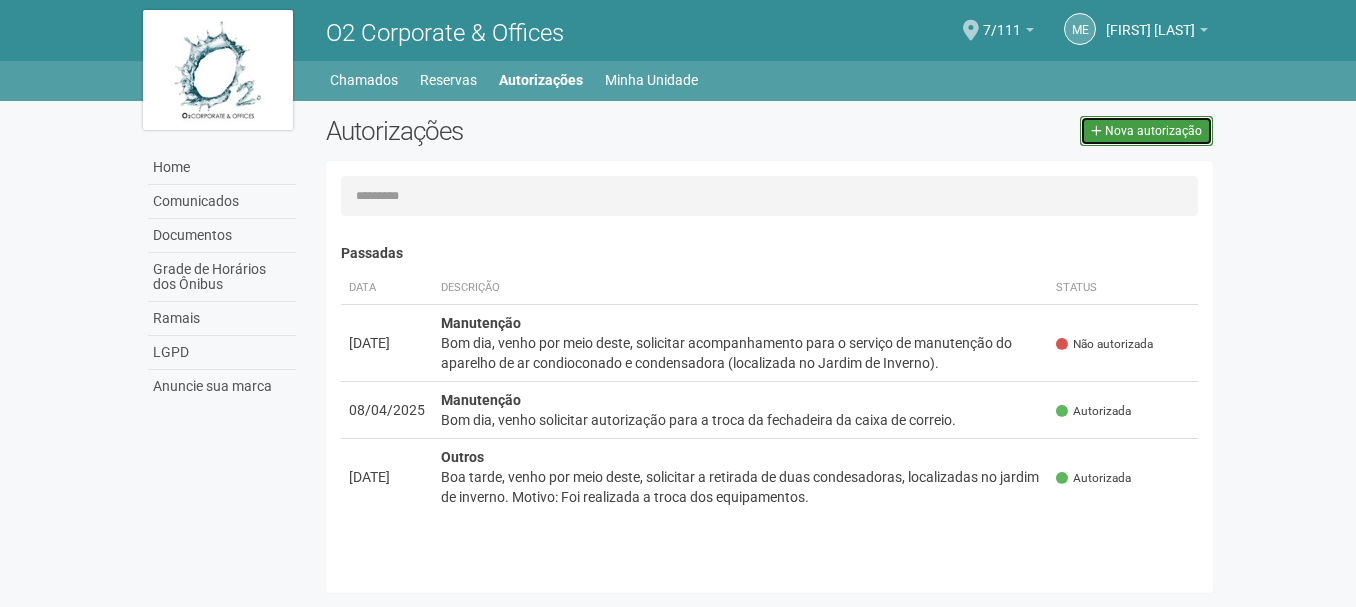 click on "Nova autorização" at bounding box center (1153, 131) 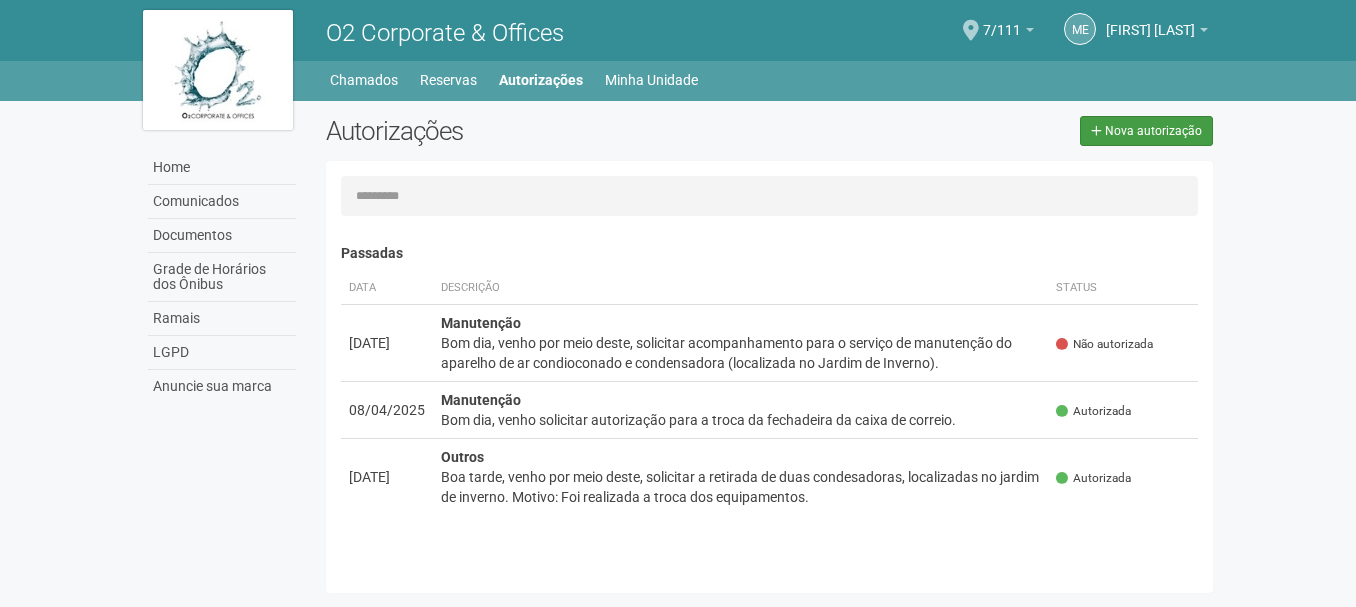 select on "**" 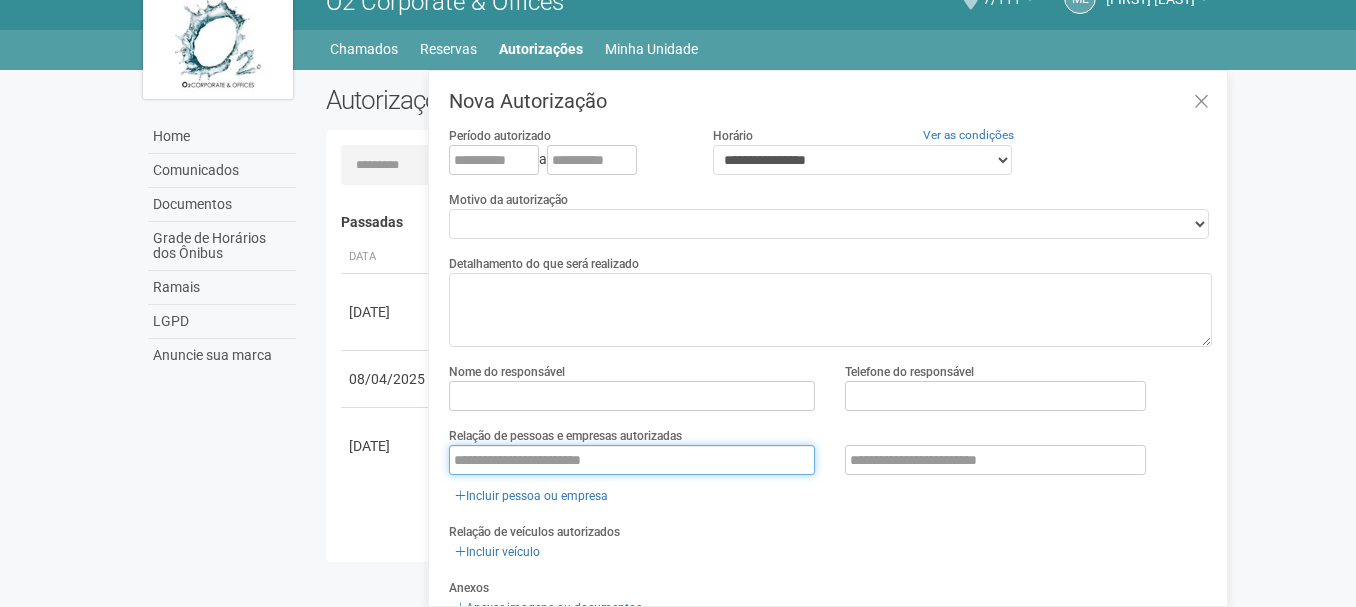 click at bounding box center (632, 460) 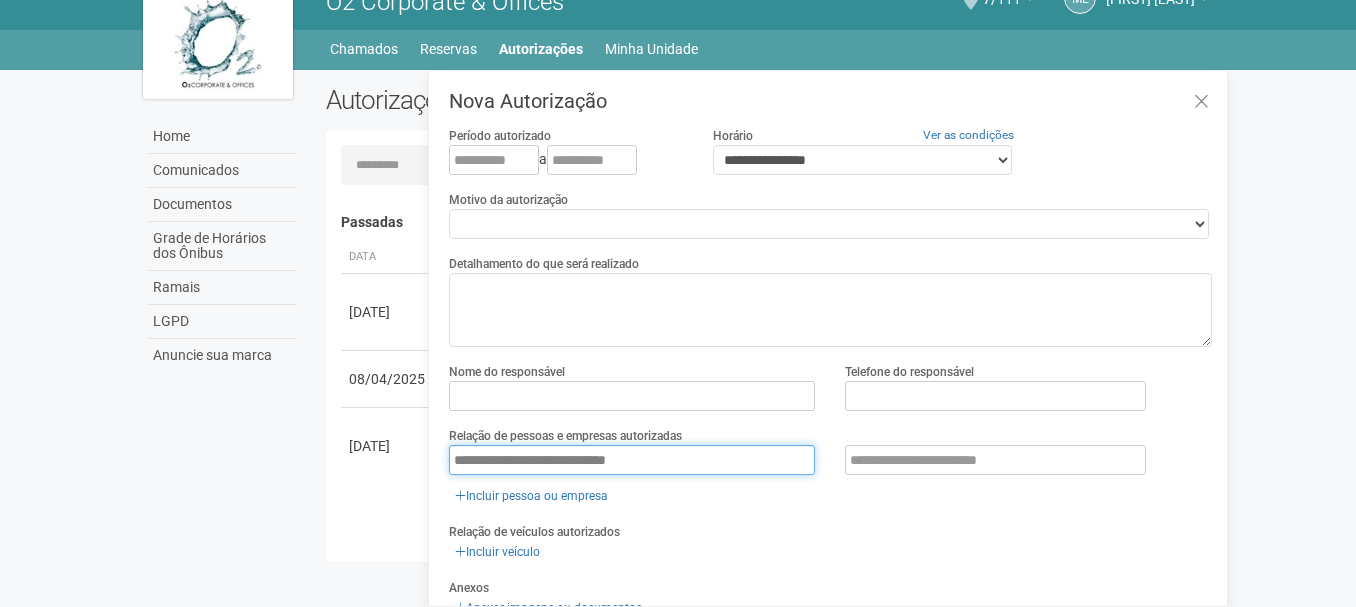 type on "**********" 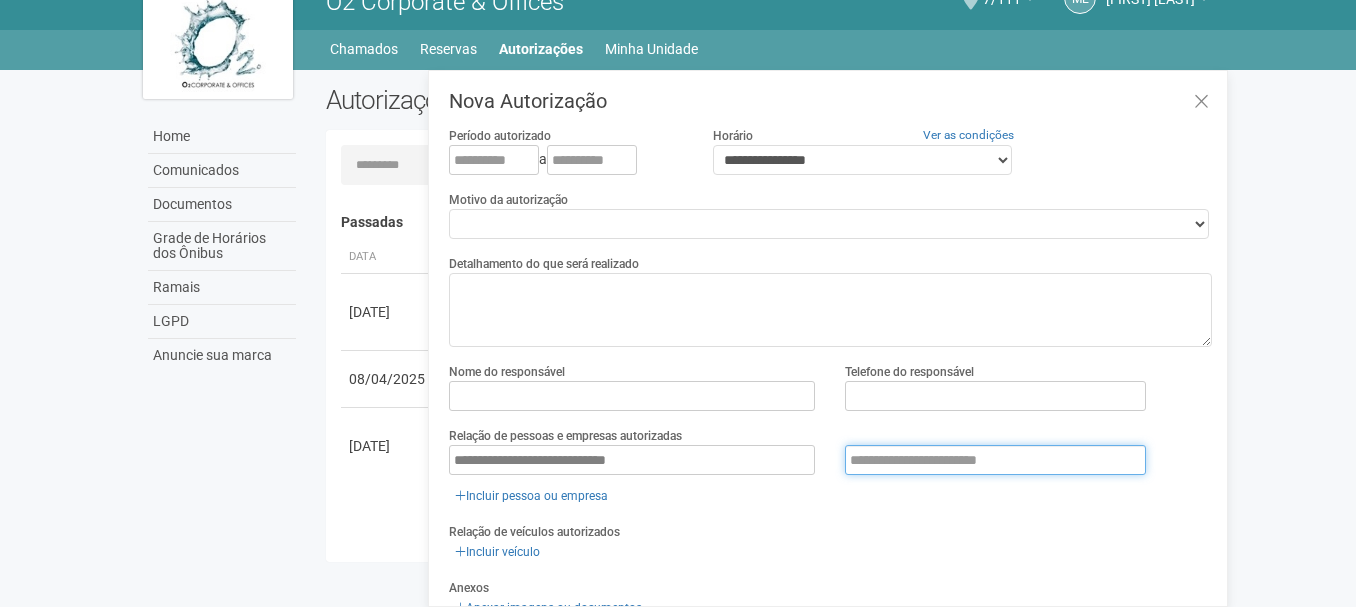 click at bounding box center (995, 460) 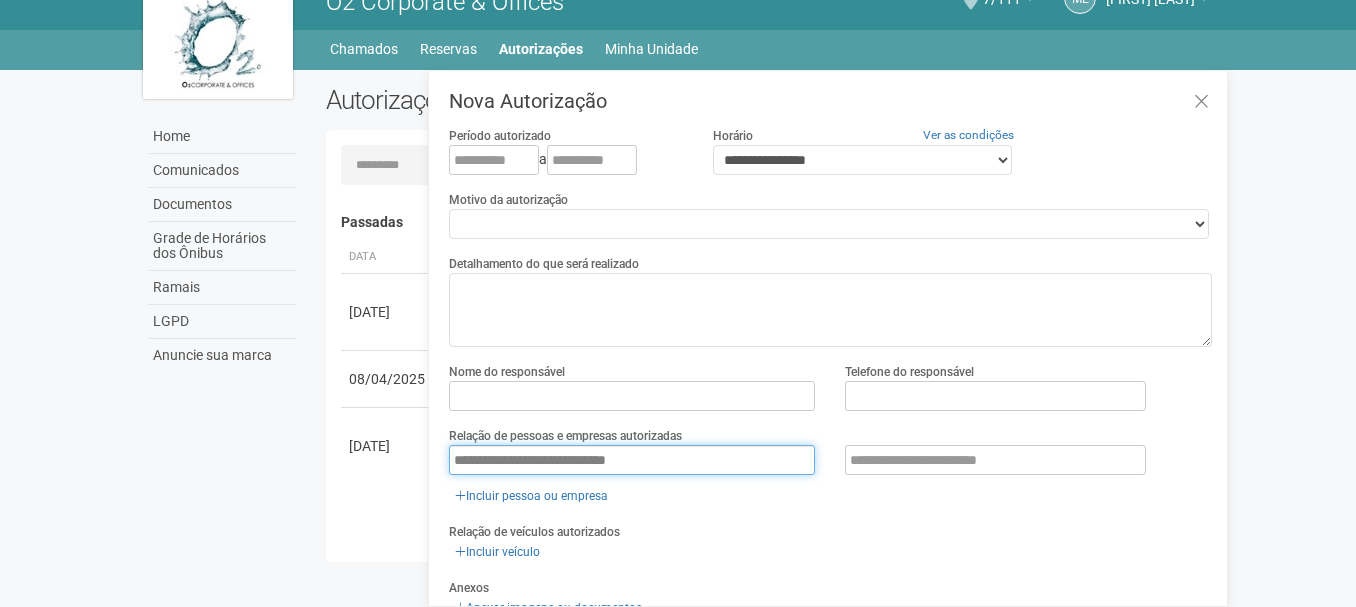 click on "**********" at bounding box center [632, 460] 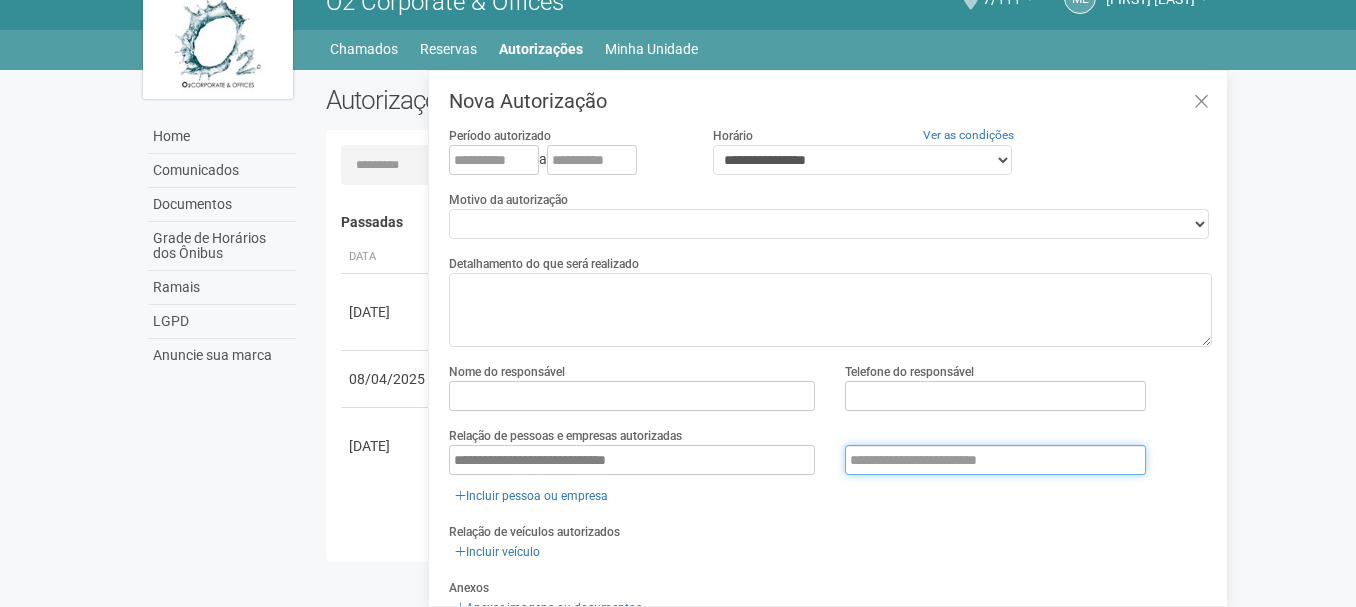click at bounding box center [995, 460] 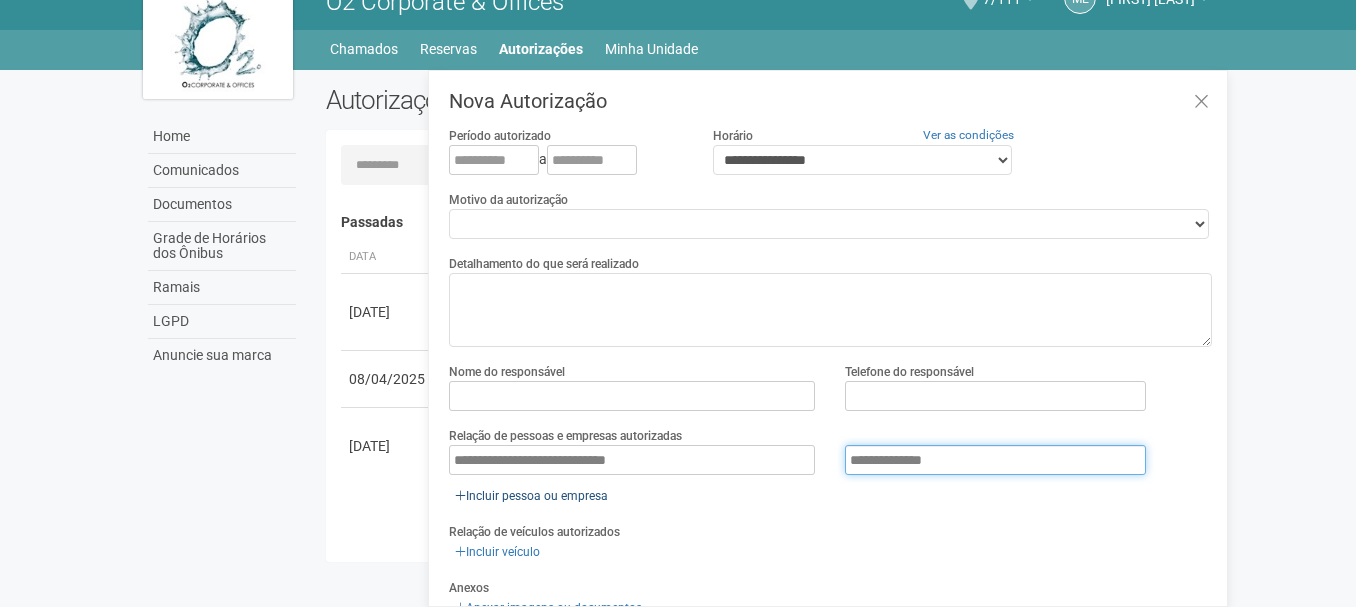 type on "**********" 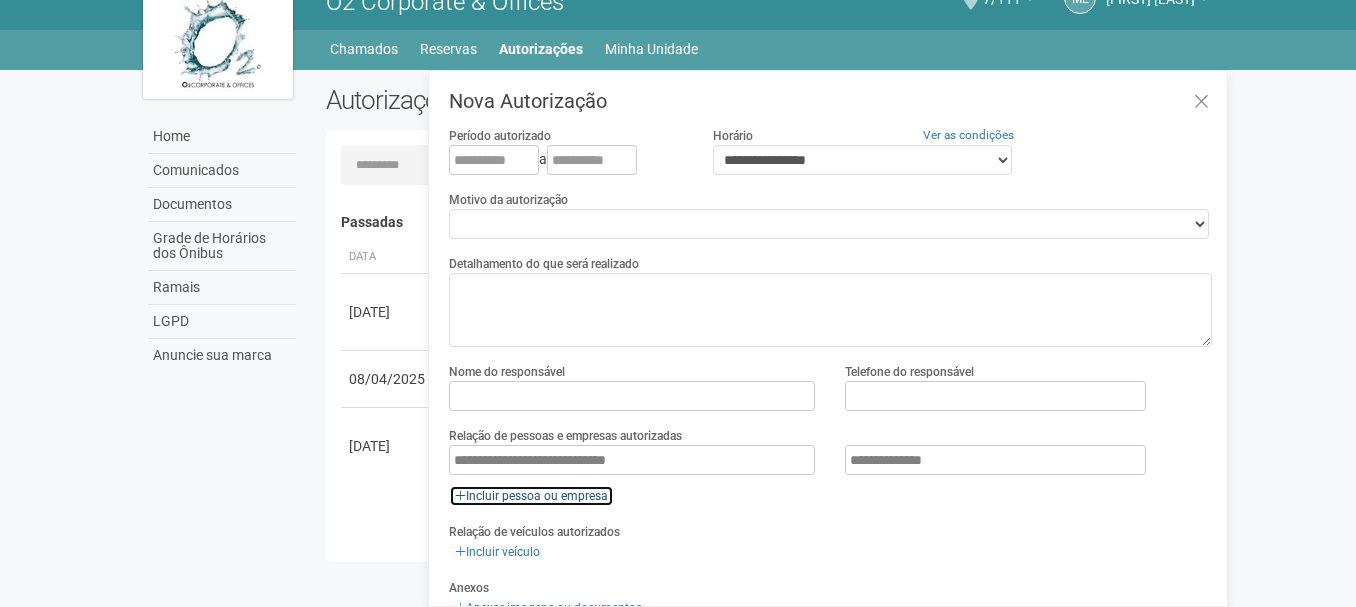 click at bounding box center [460, 496] 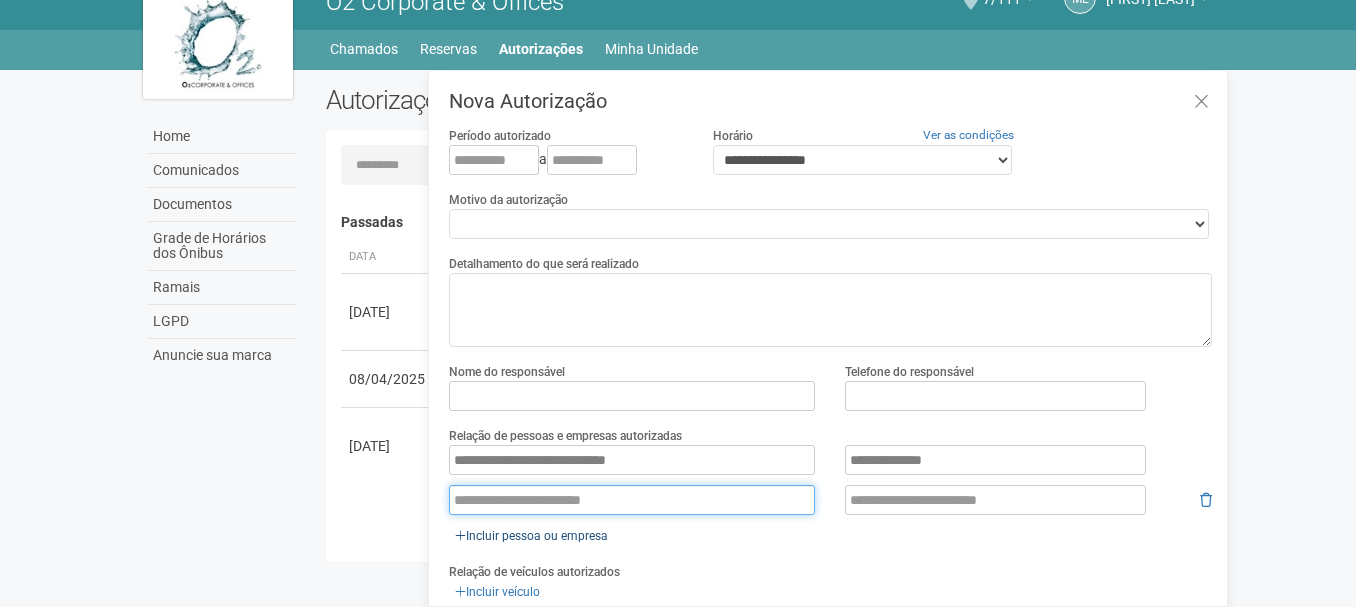 click at bounding box center (632, 500) 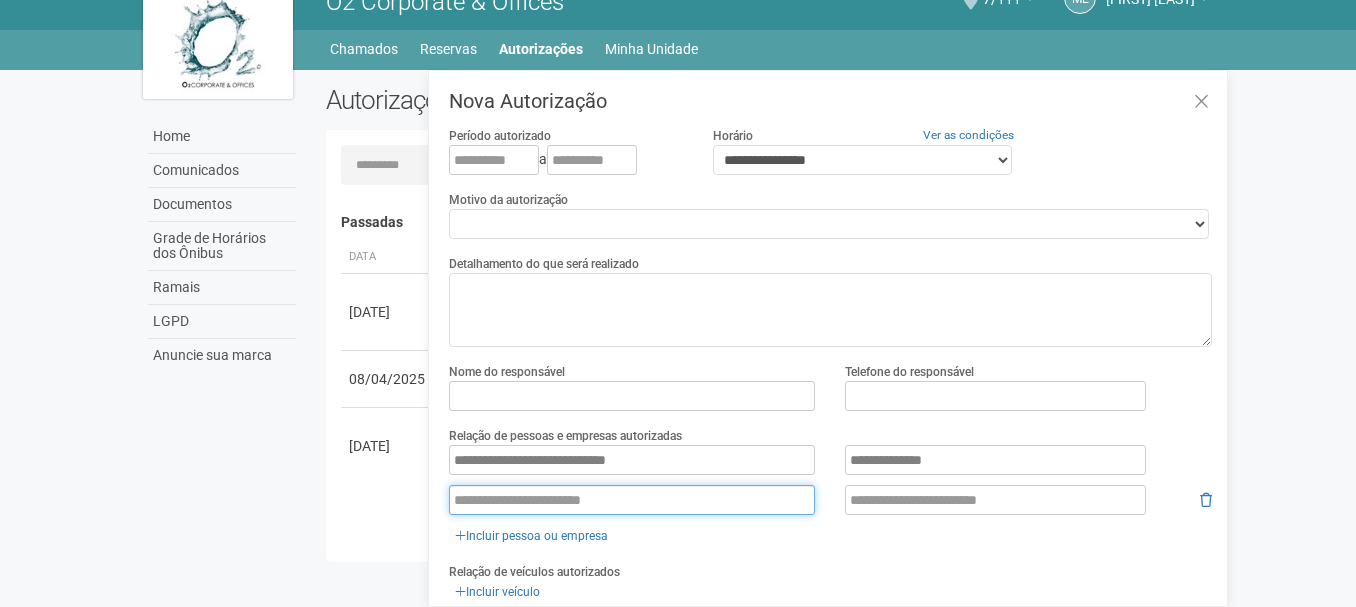 click at bounding box center [632, 500] 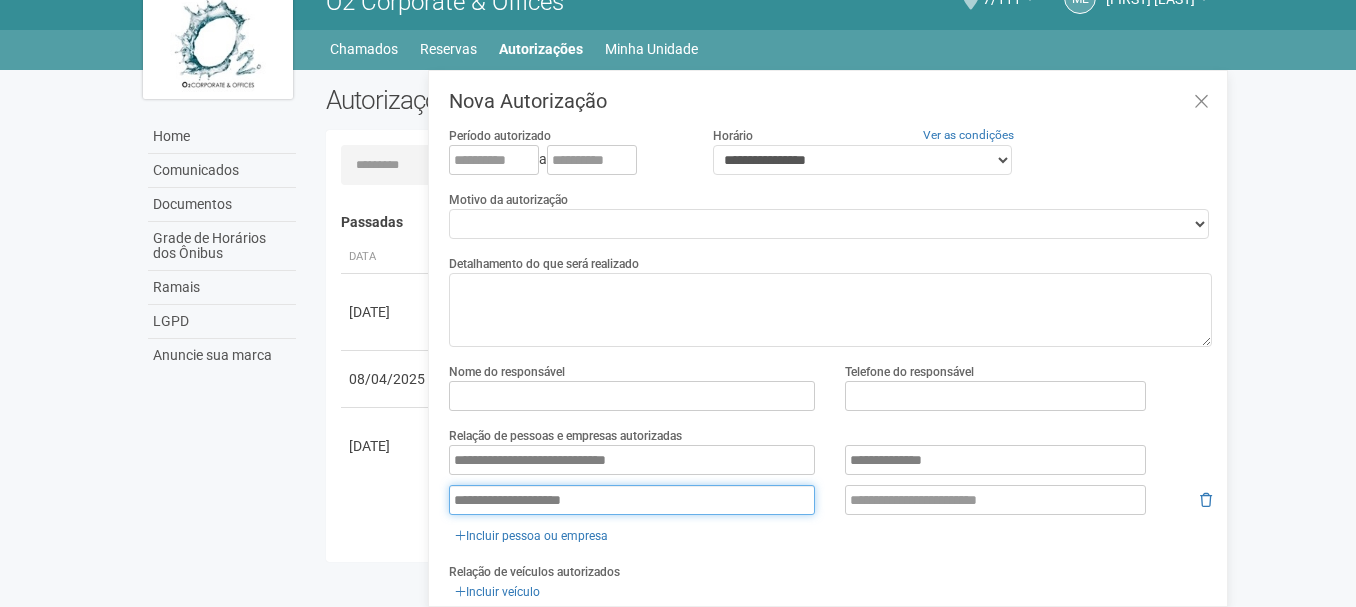 type on "**********" 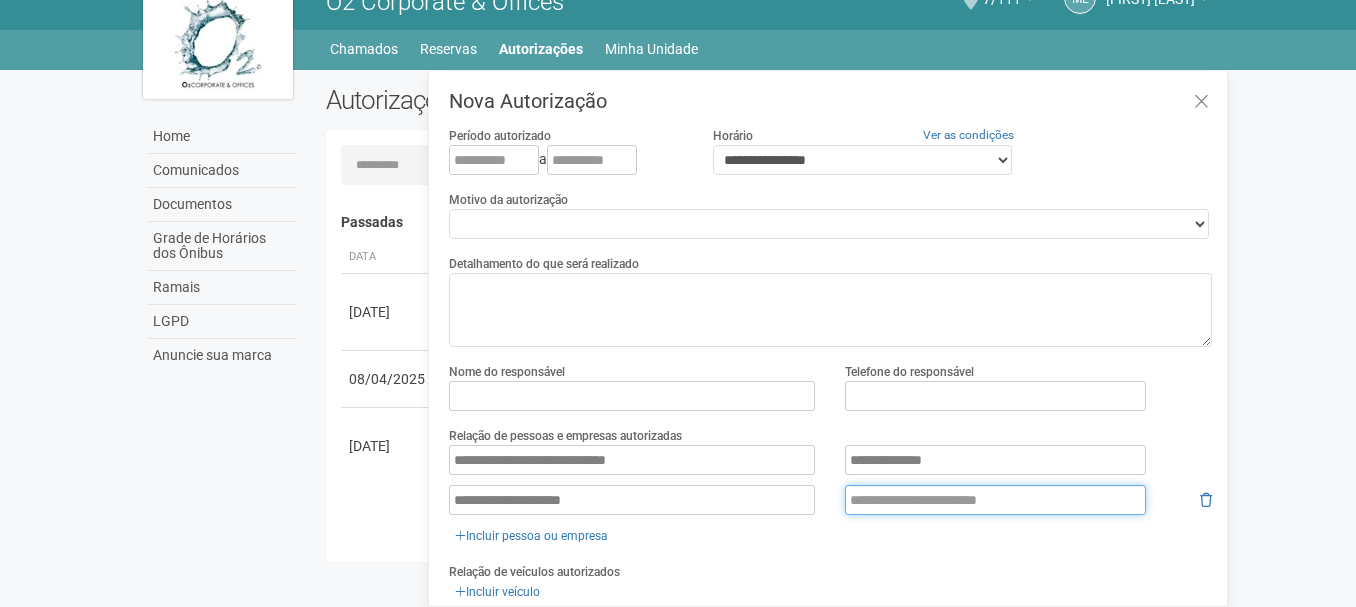 click at bounding box center (995, 500) 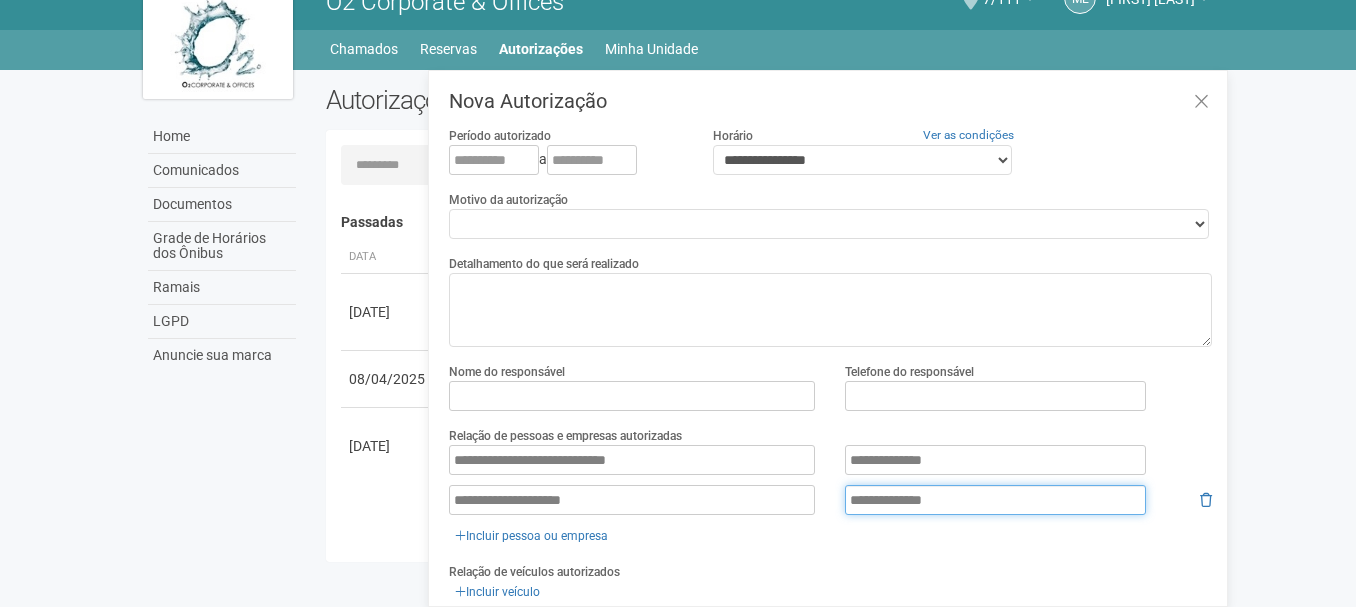 type on "**********" 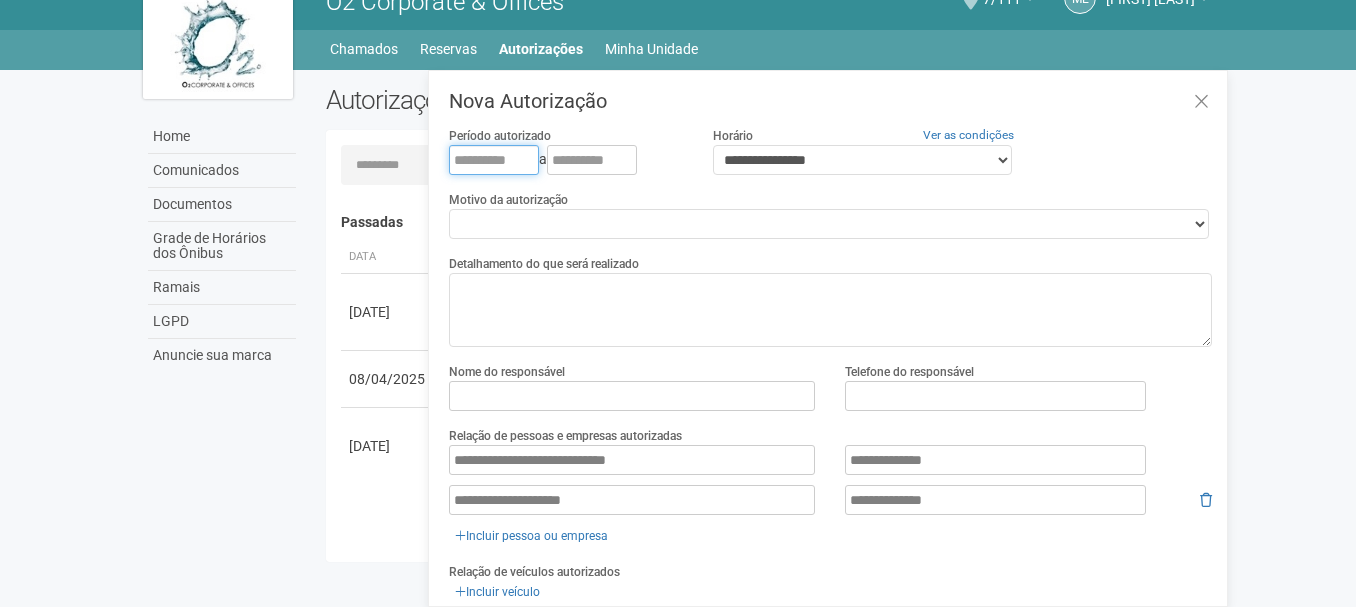 click at bounding box center [494, 160] 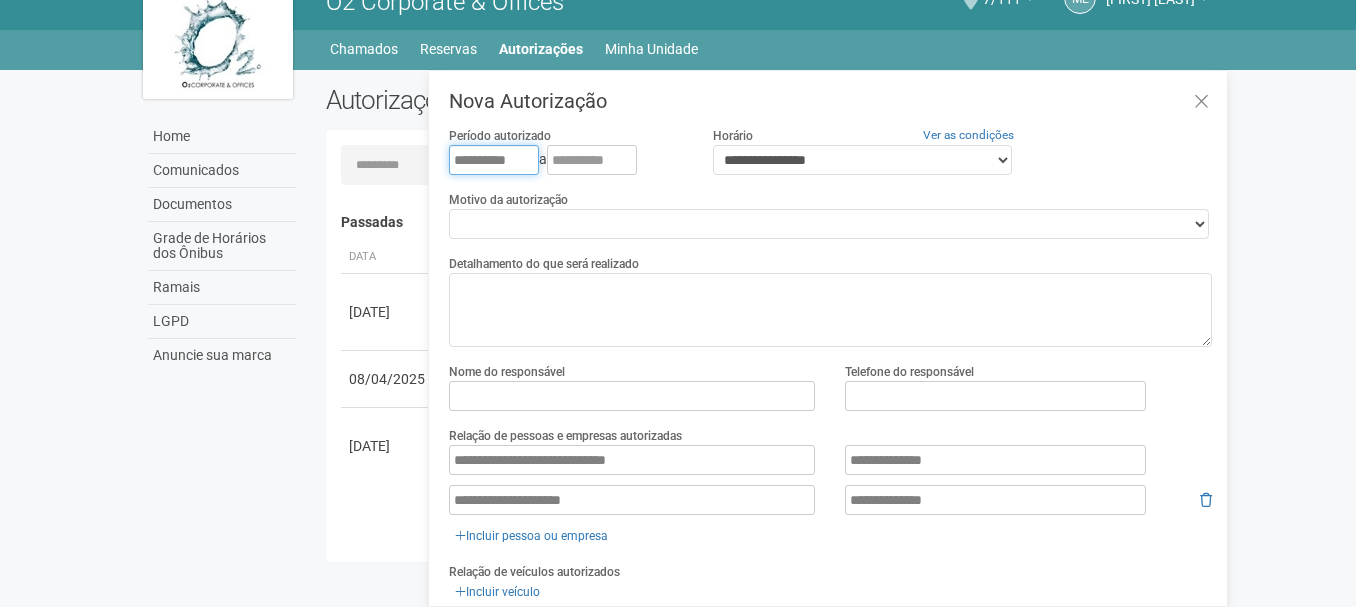 type on "**********" 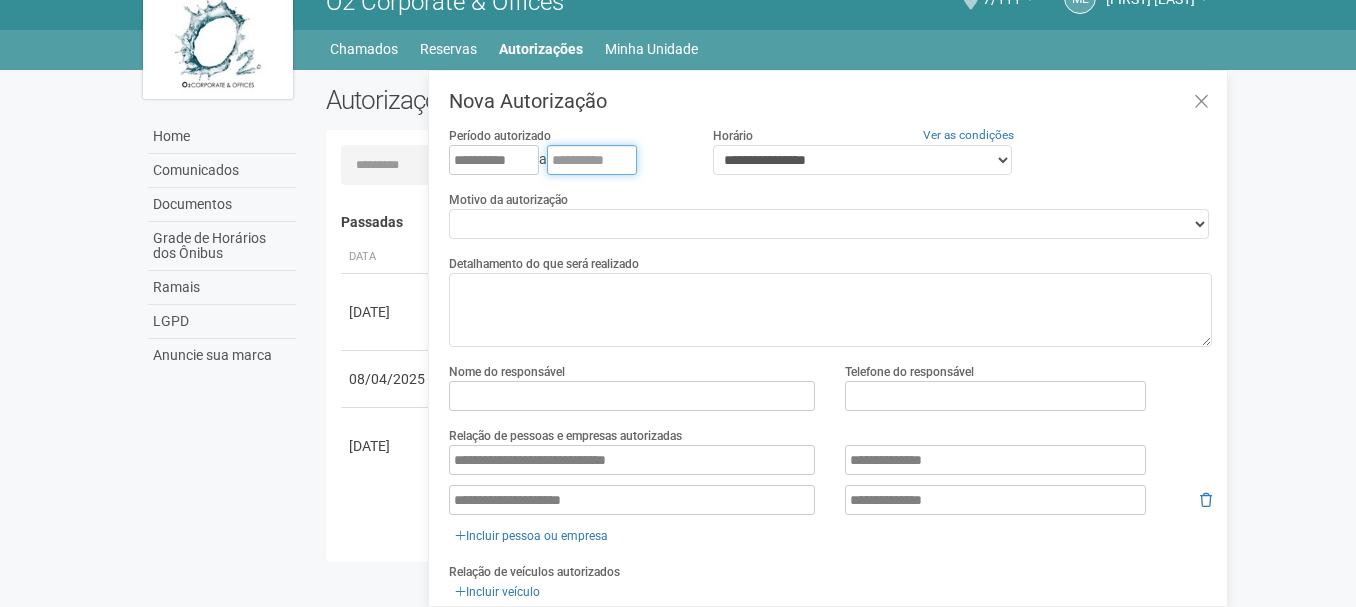 click at bounding box center (592, 160) 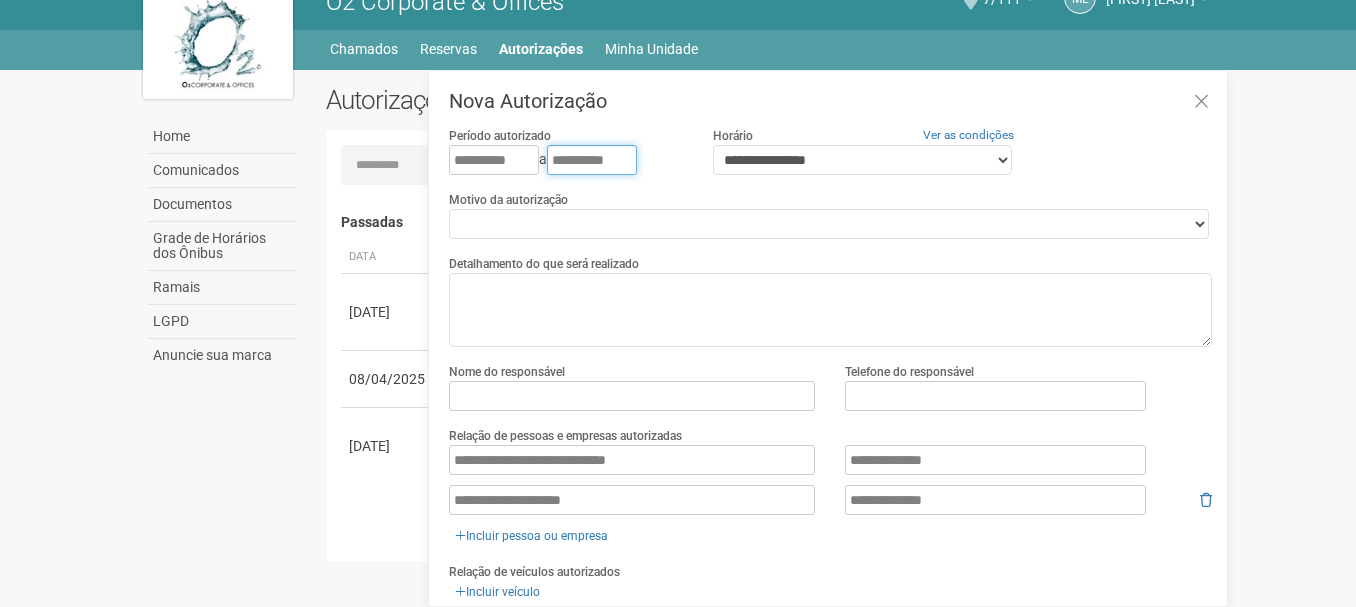 type on "**********" 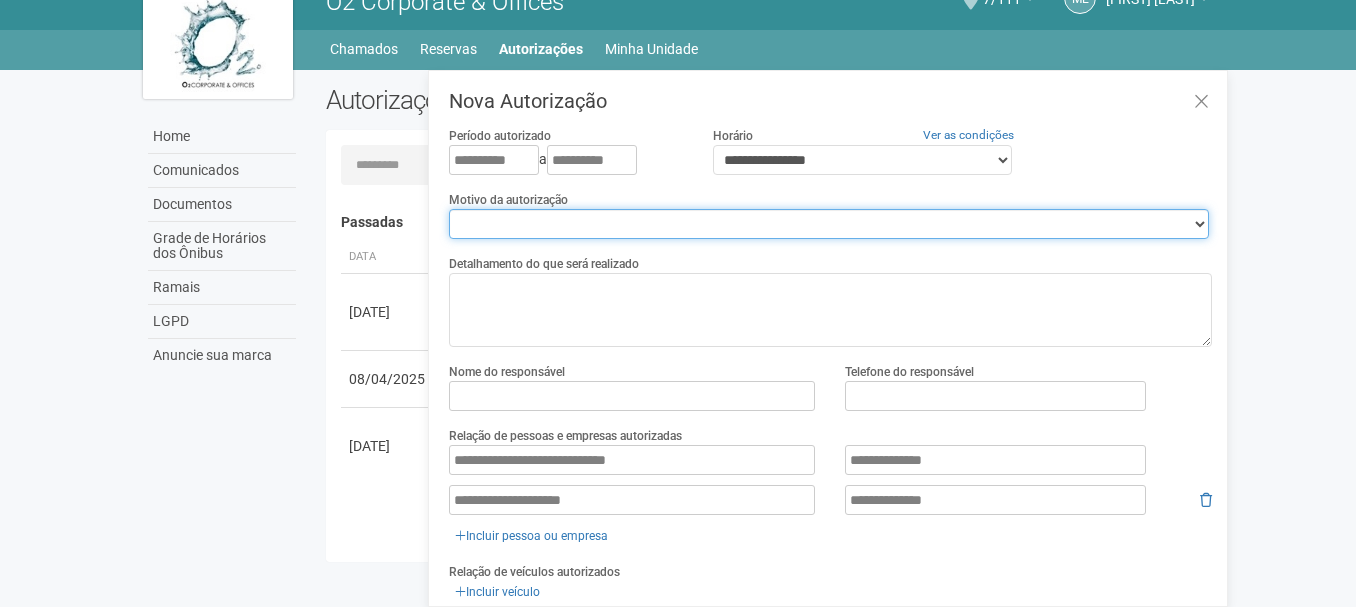 click on "**********" at bounding box center [829, 224] 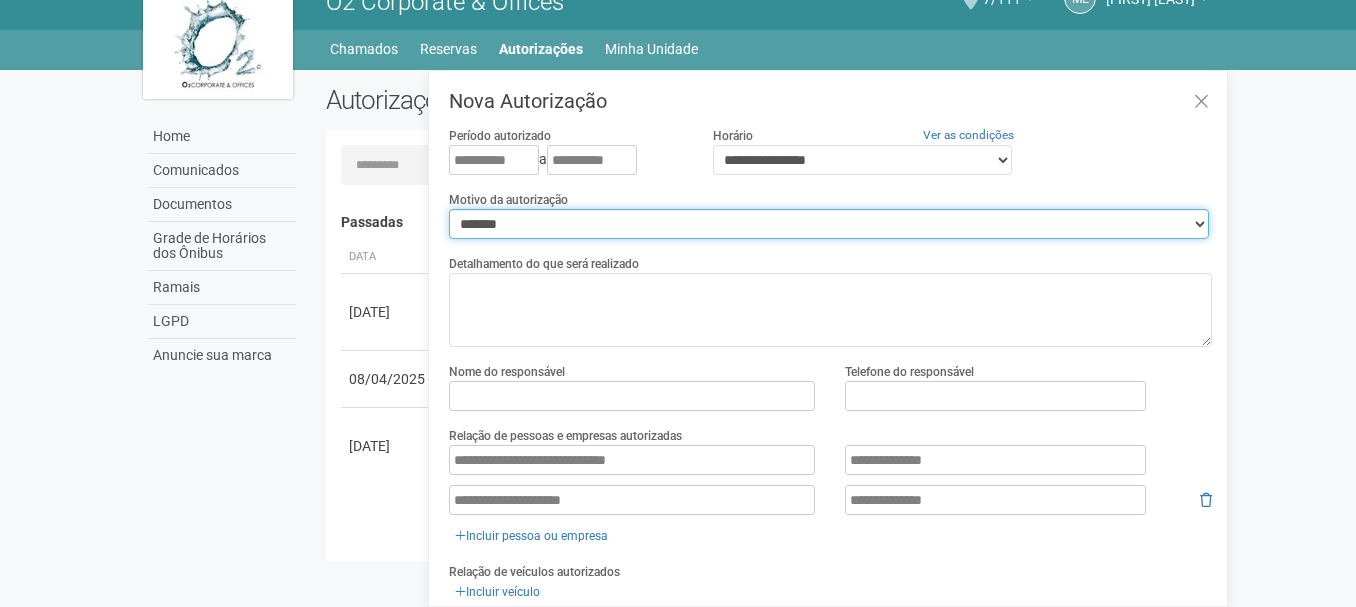 click on "**********" at bounding box center (829, 224) 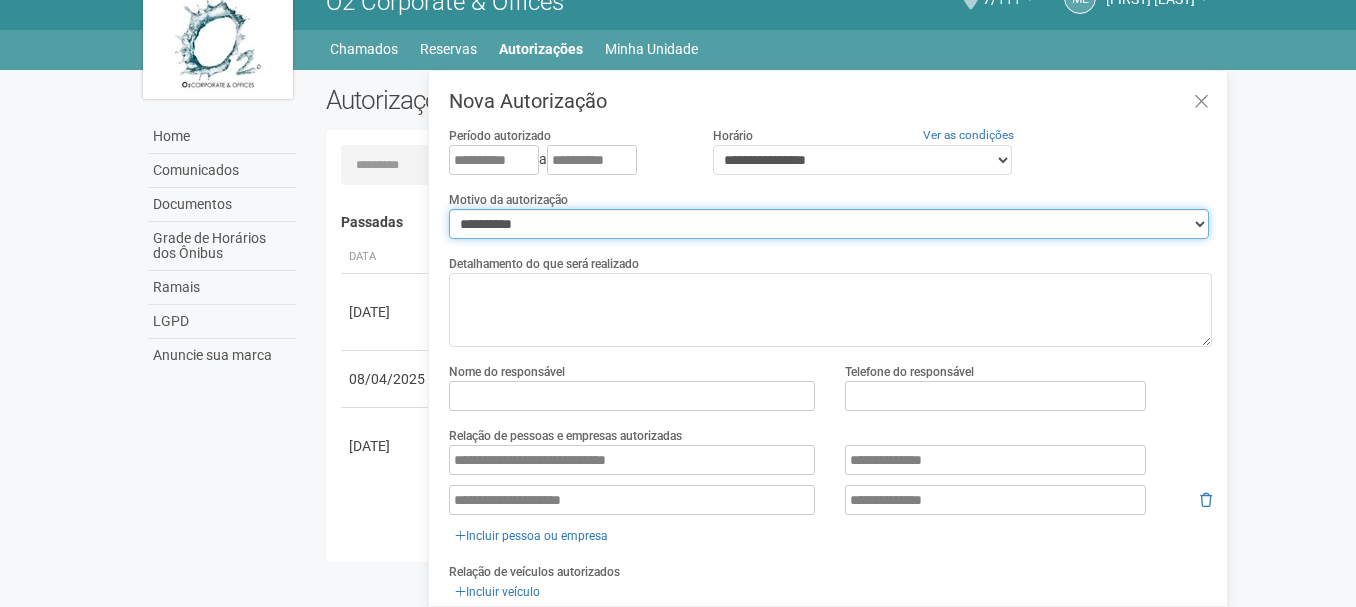 click on "**********" at bounding box center (829, 224) 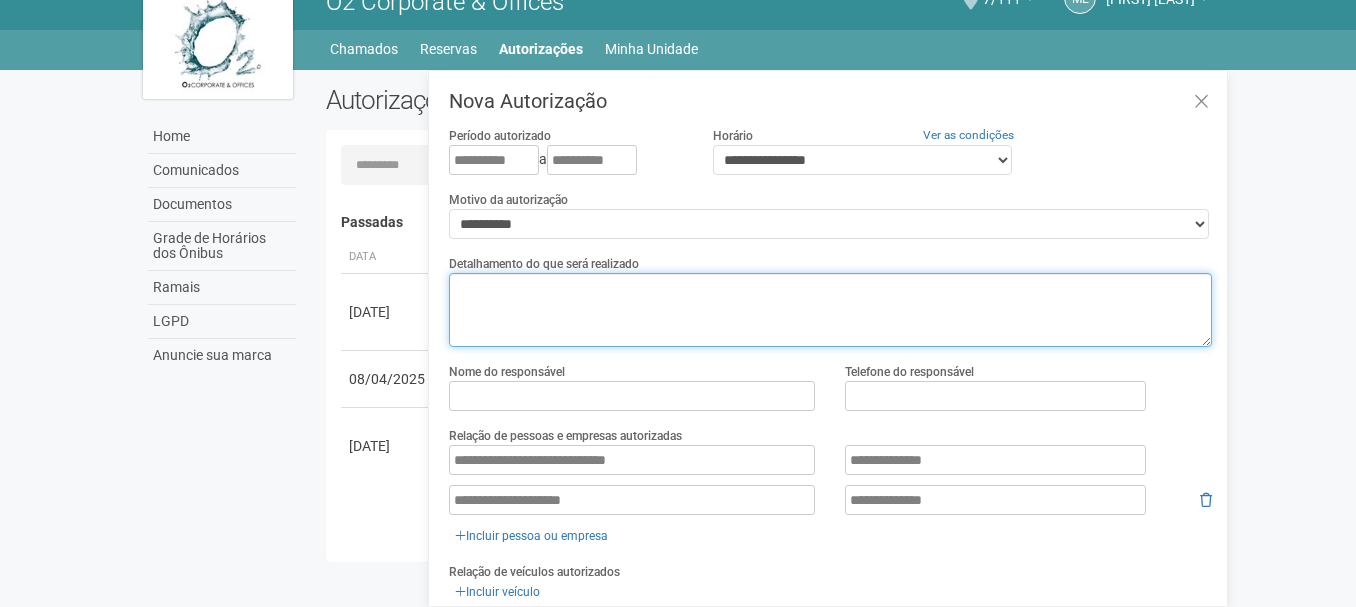 click at bounding box center (830, 310) 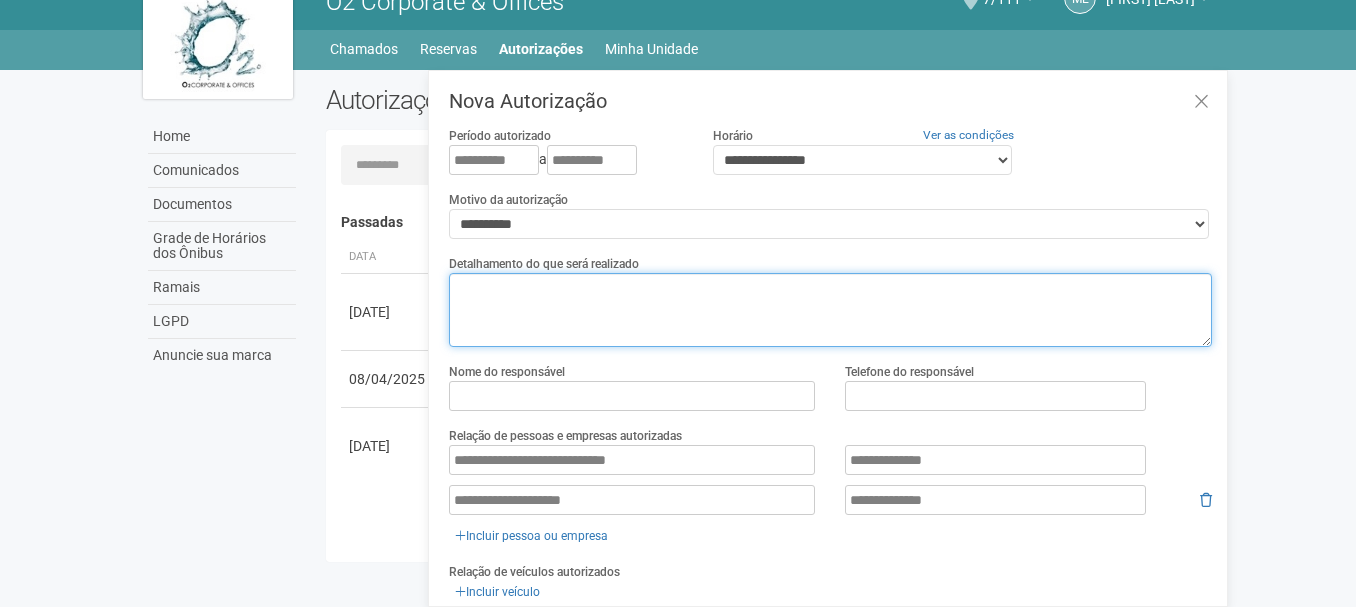 click at bounding box center (830, 310) 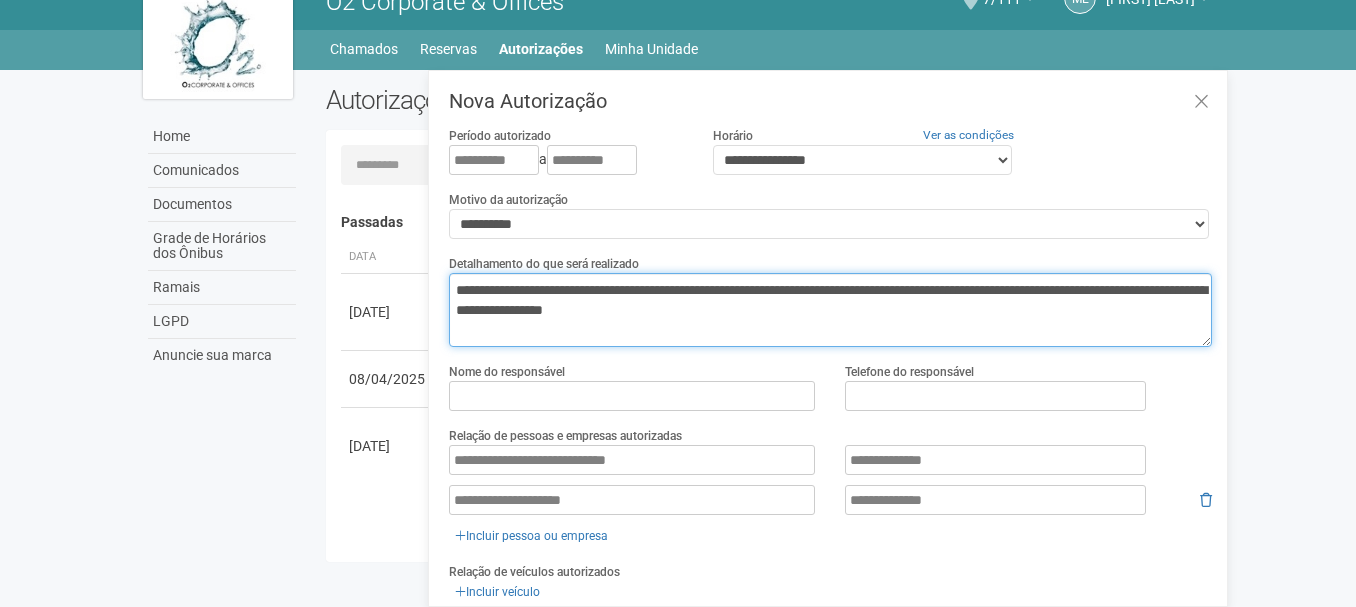 click on "**********" at bounding box center [830, 310] 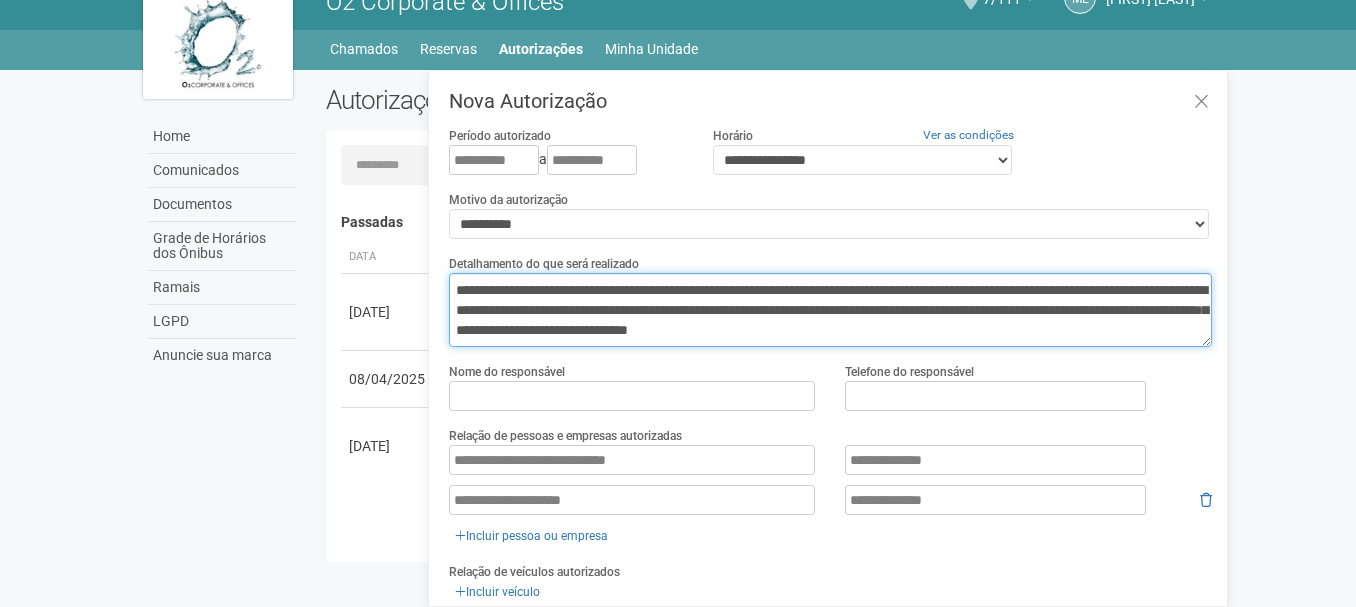 type on "**********" 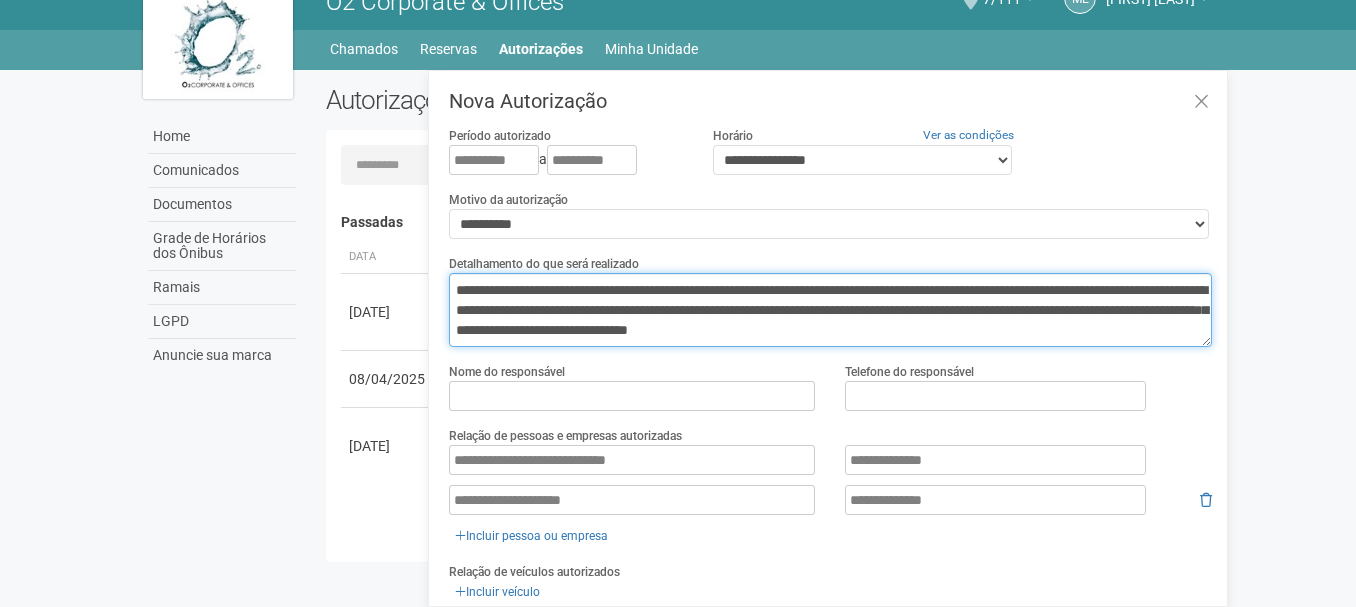 click on "Aguarde...
O2 Corporate & Offices
ME
Márcio Emilio dos Santos
Márcio Emilio dos Santos
marcio.emilio.santos@gmail.com
Meu perfil
Alterar senha
Sair
7/111
Você está na unidade
7/111
Ir para a unidade
Home
Home
Comunicados
Documentos
Grade de Horários dos Ônibus
Ramais
LGPD
Anuncie sua marca
Sair" at bounding box center (678, 272) 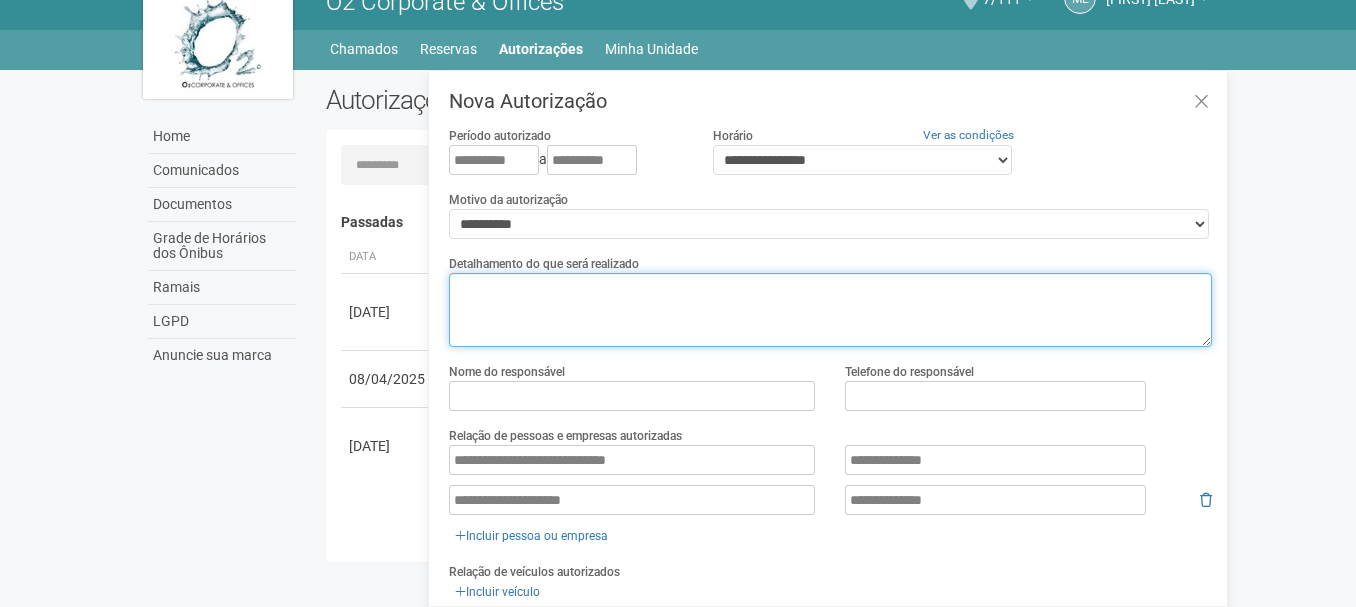 paste on "**********" 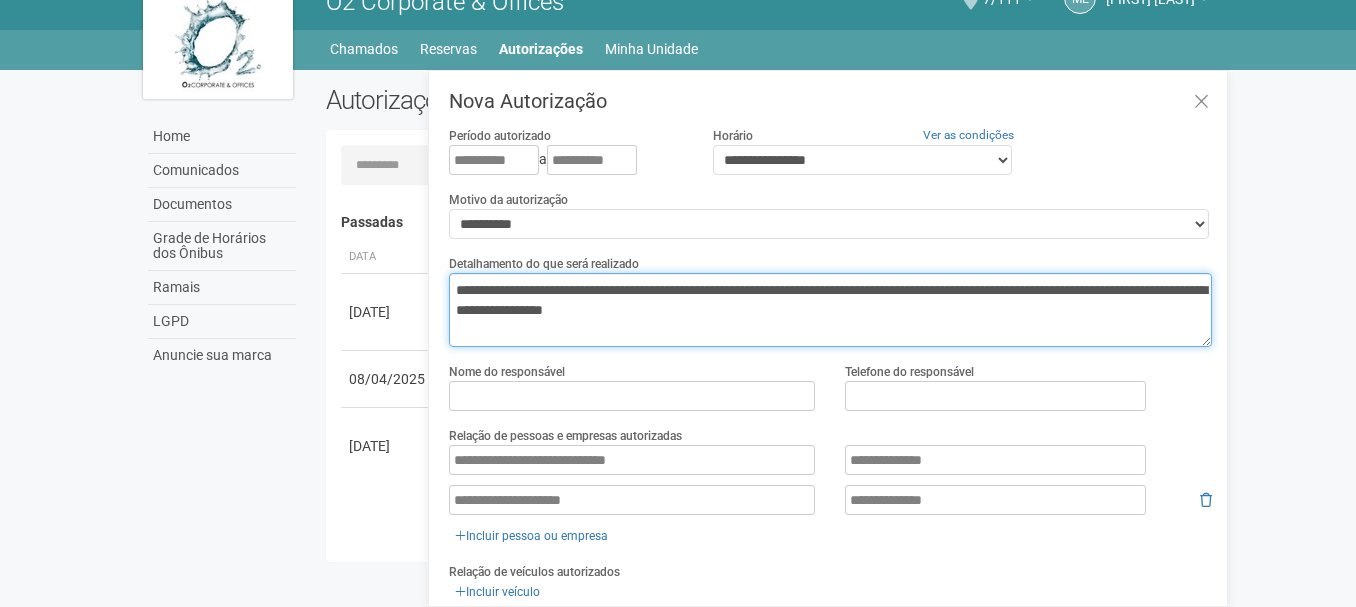 type on "**********" 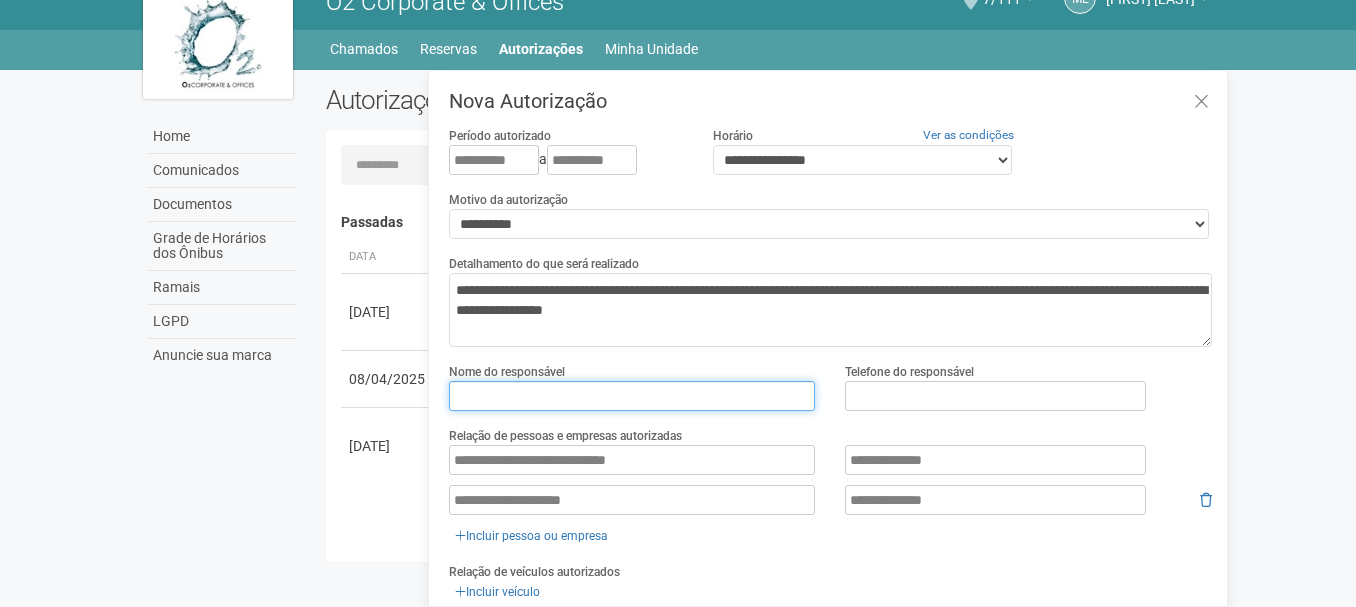 click at bounding box center [632, 396] 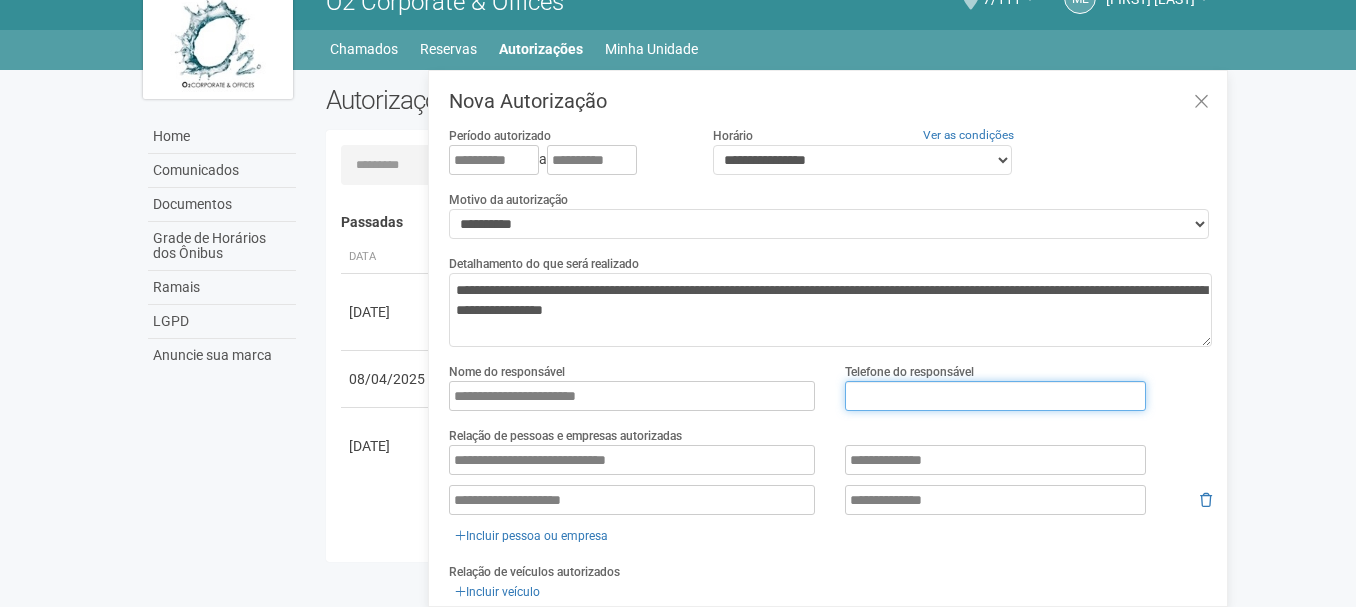 type on "**********" 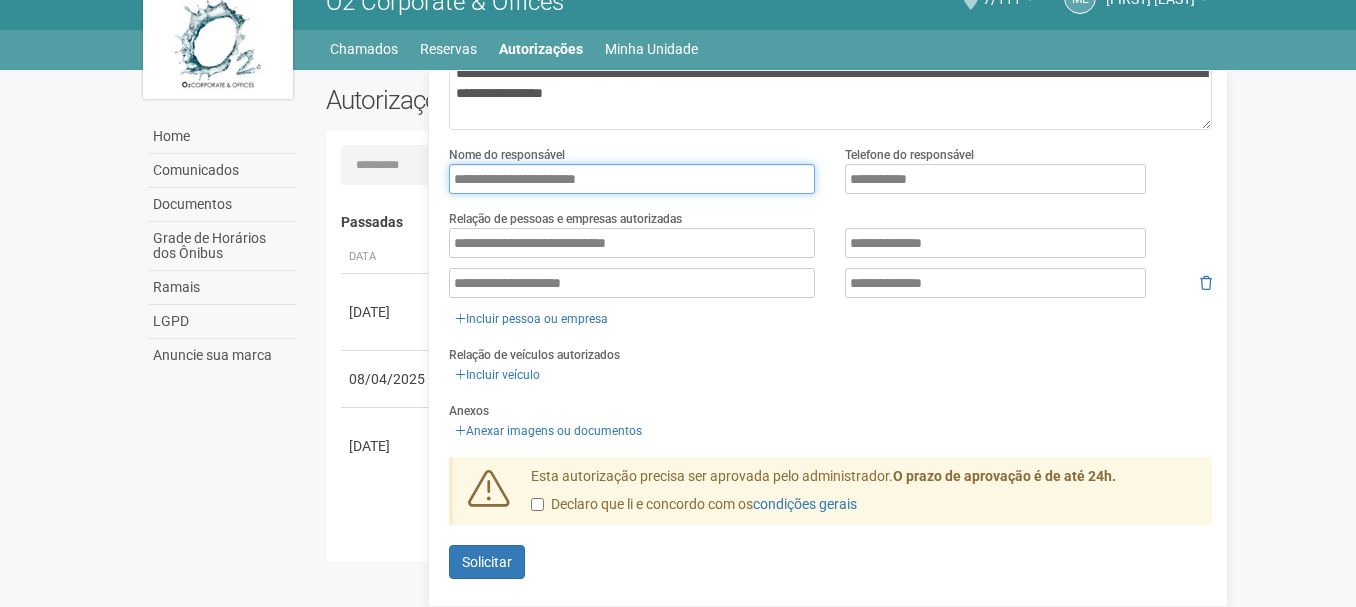 scroll, scrollTop: 223, scrollLeft: 0, axis: vertical 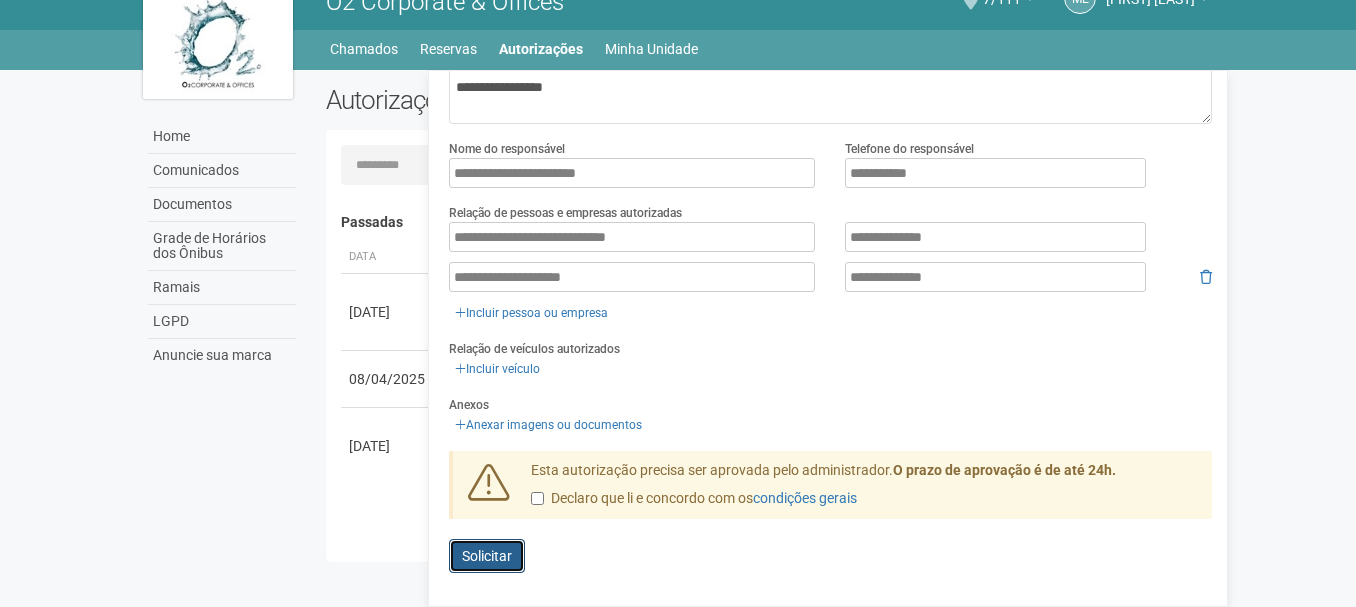 click on "Enviando...
Solicitar" at bounding box center (487, 556) 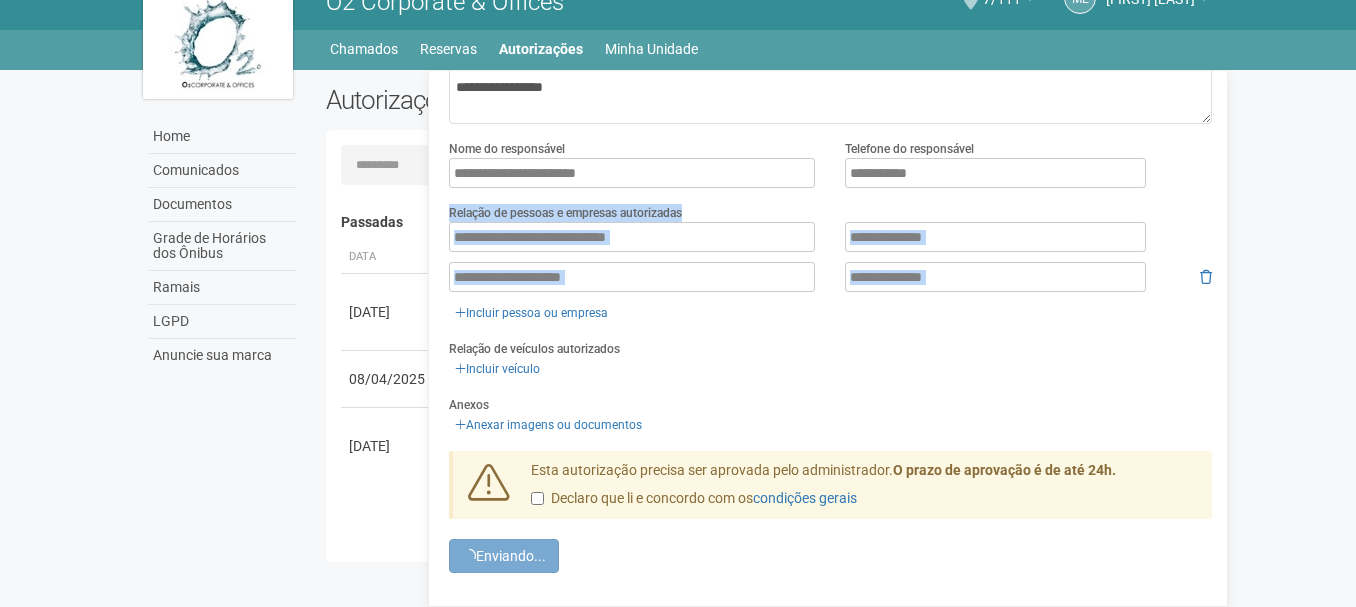 drag, startPoint x: 1227, startPoint y: 316, endPoint x: 1226, endPoint y: 201, distance: 115.00435 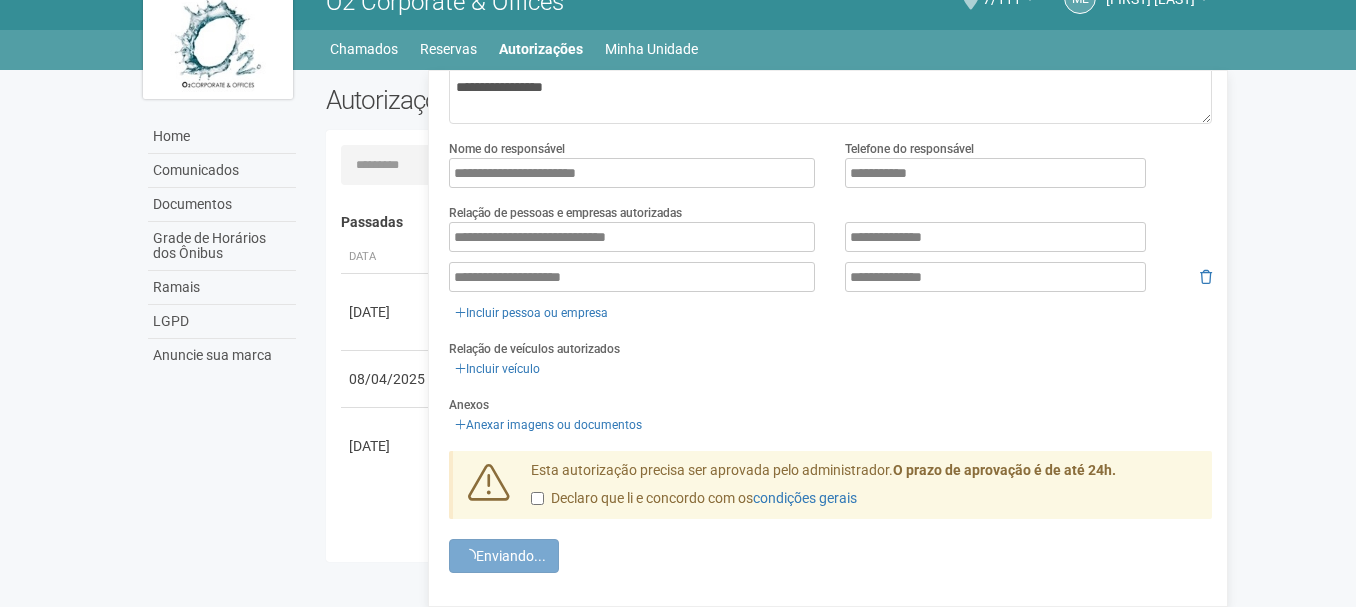 click on "Aguarde...
O2 Corporate & Offices
ME
Márcio Emilio dos Santos
Márcio Emilio dos Santos
marcio.emilio.santos@gmail.com
Meu perfil
Alterar senha
Sair
7/111
Você está na unidade
7/111
Ir para a unidade
Home
Home
Comunicados
Documentos
Grade de Horários dos Ônibus
Ramais
LGPD
Anuncie sua marca
Sair" at bounding box center [678, 272] 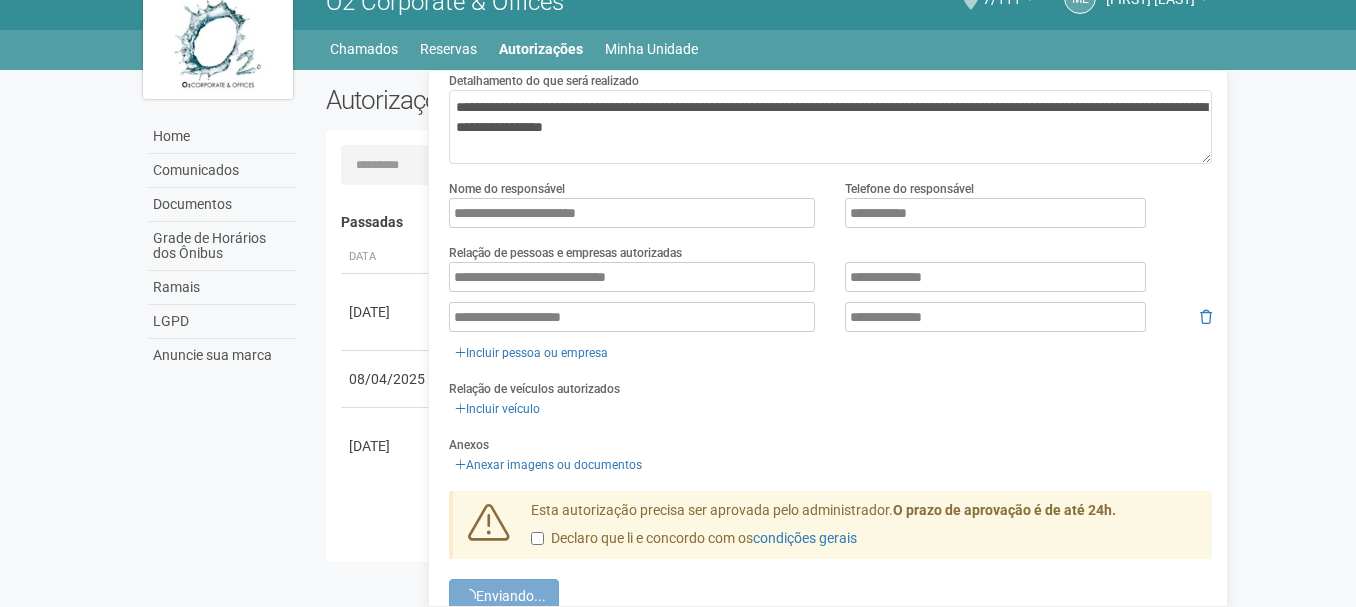 scroll, scrollTop: 0, scrollLeft: 0, axis: both 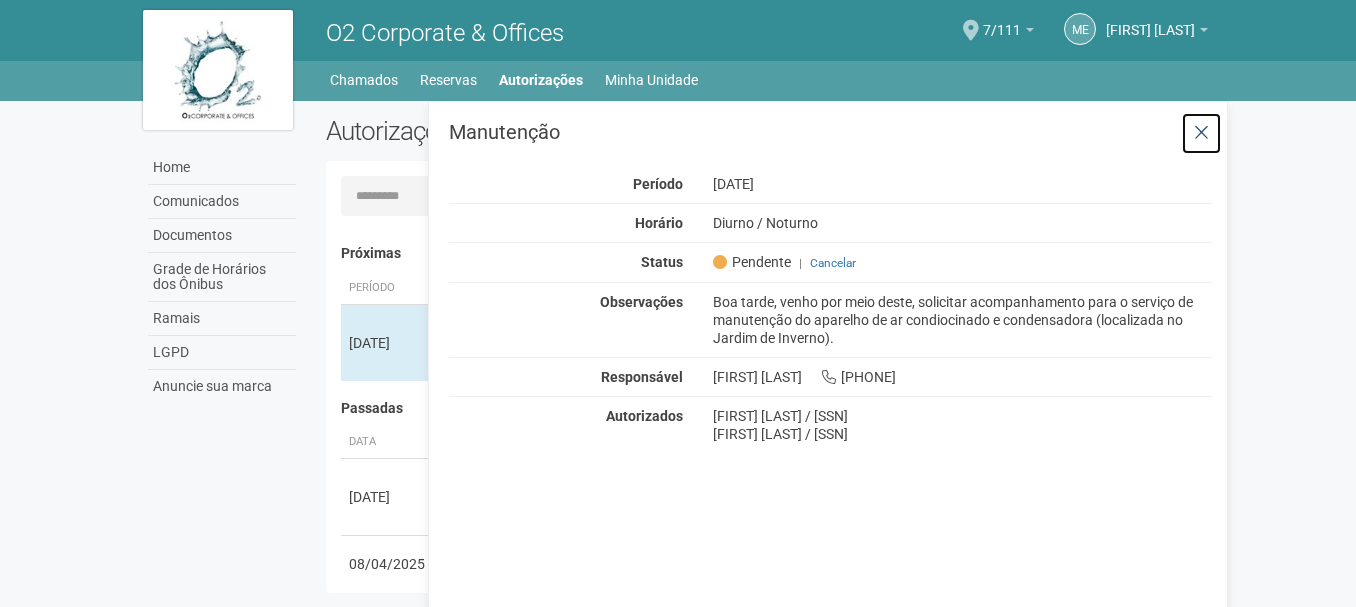 click at bounding box center [1201, 133] 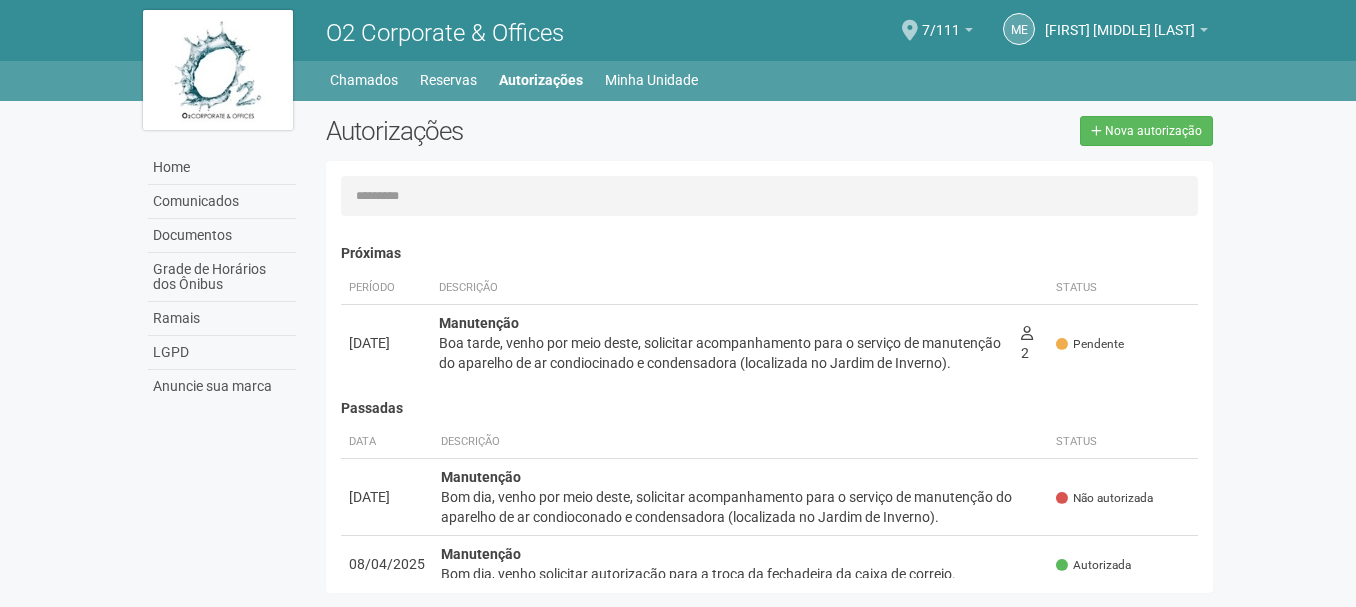 scroll, scrollTop: 0, scrollLeft: 0, axis: both 